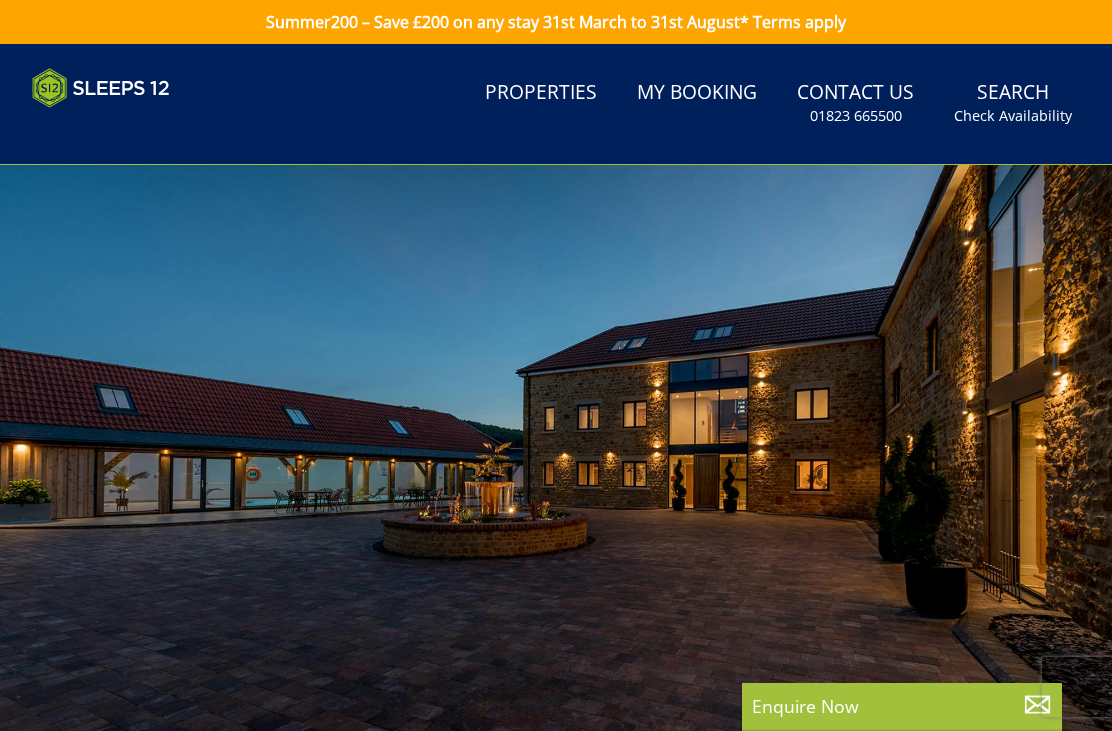 scroll, scrollTop: 0, scrollLeft: 0, axis: both 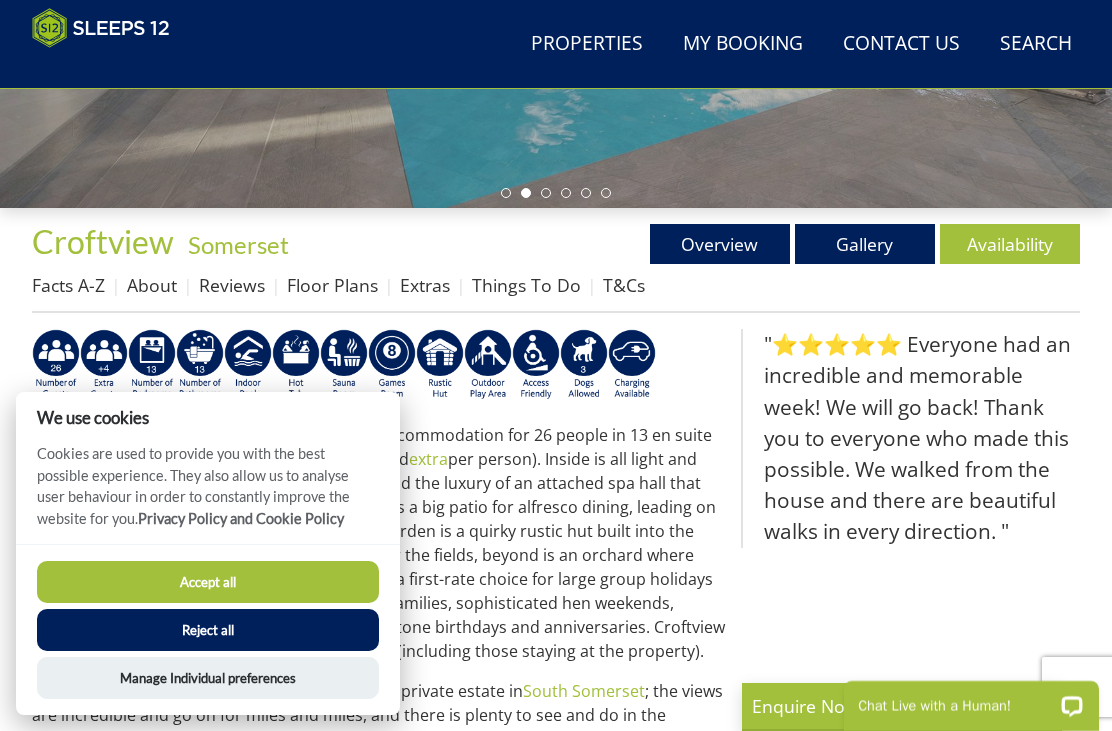 click on "Reject all" at bounding box center [208, 630] 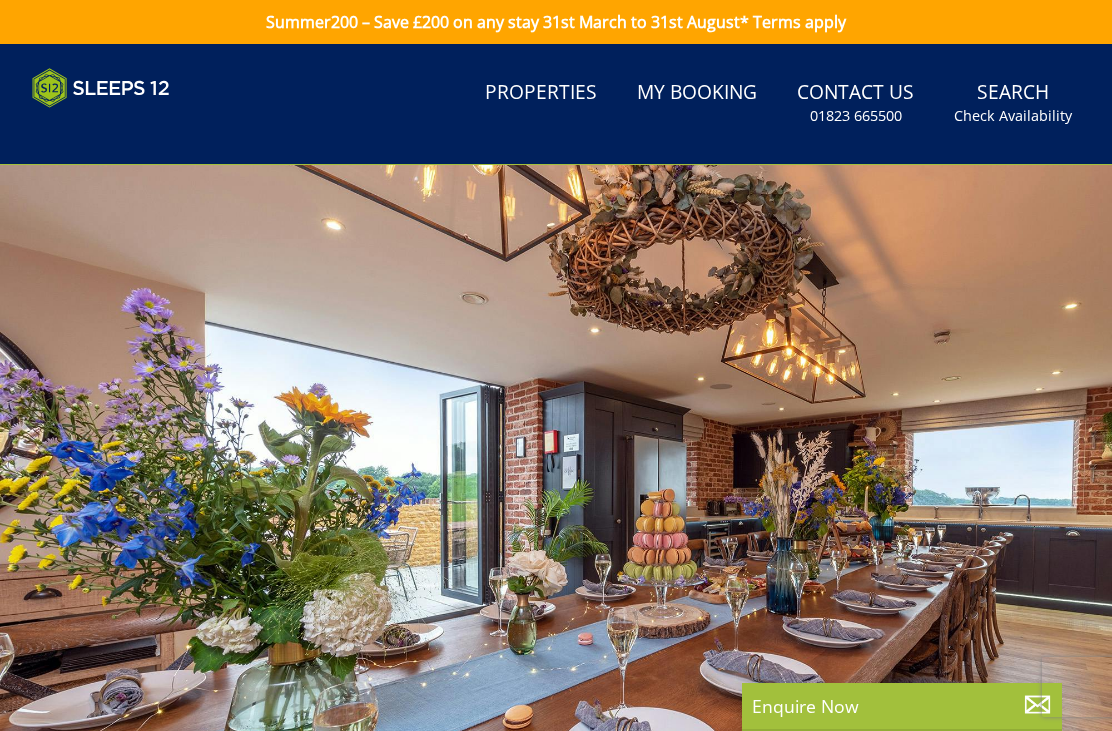 scroll, scrollTop: 0, scrollLeft: 0, axis: both 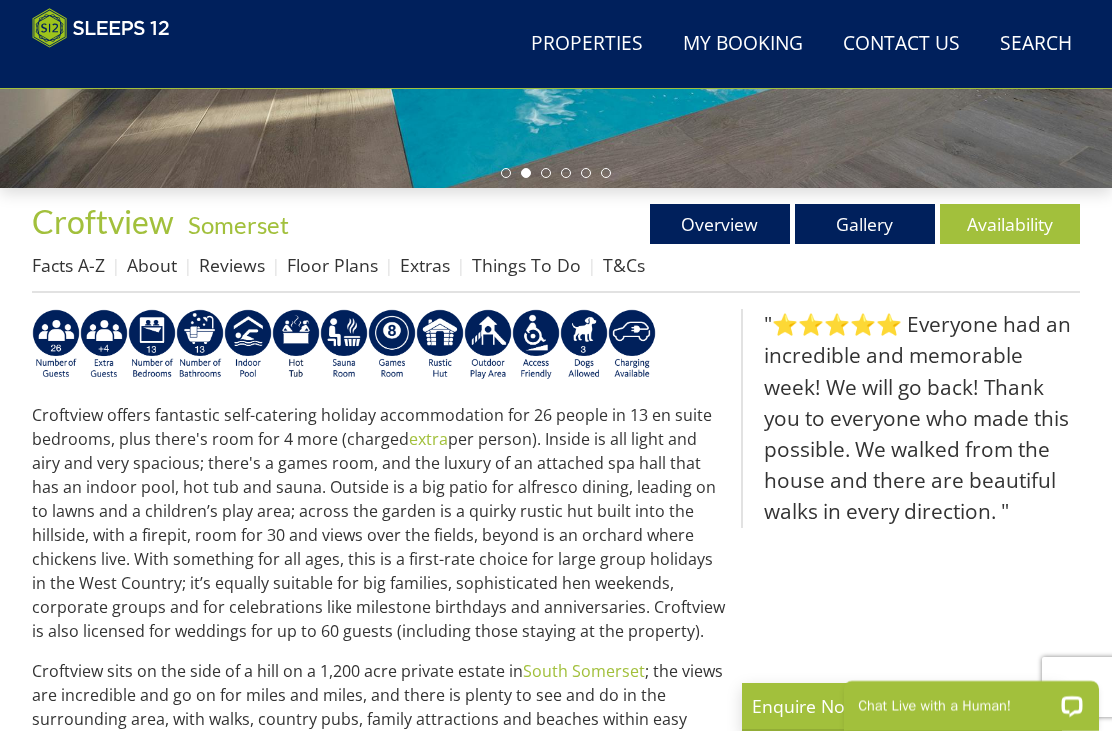 click on "Floor Plans" at bounding box center [332, 265] 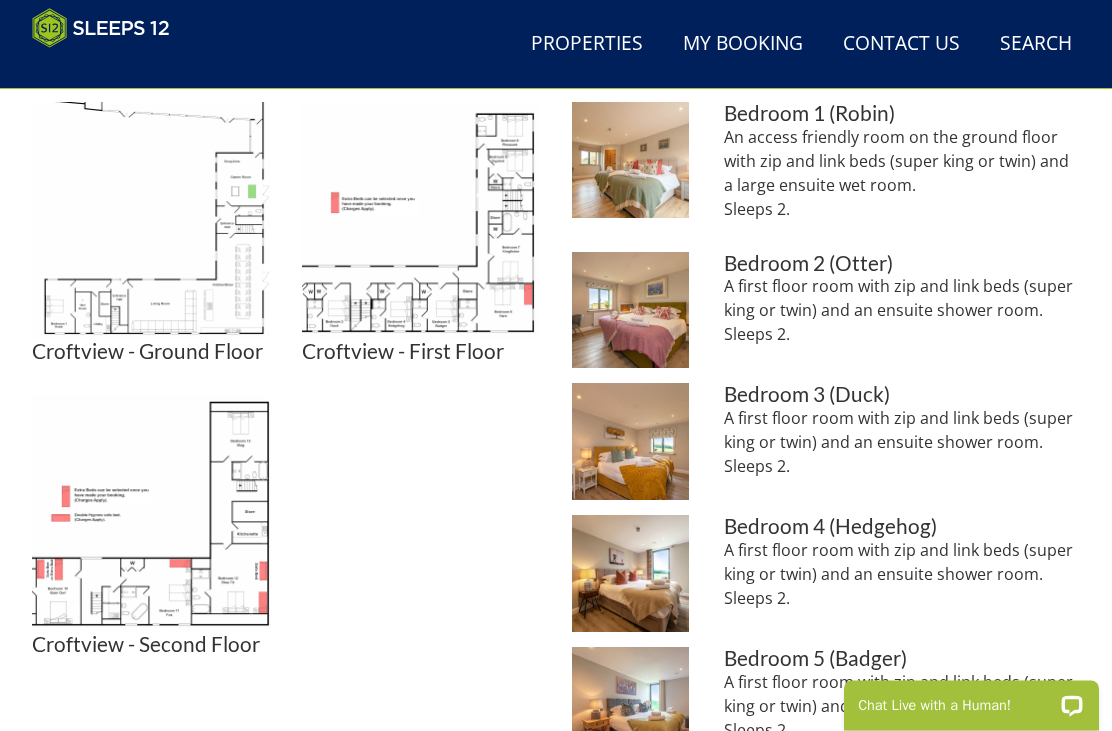scroll, scrollTop: 864, scrollLeft: 0, axis: vertical 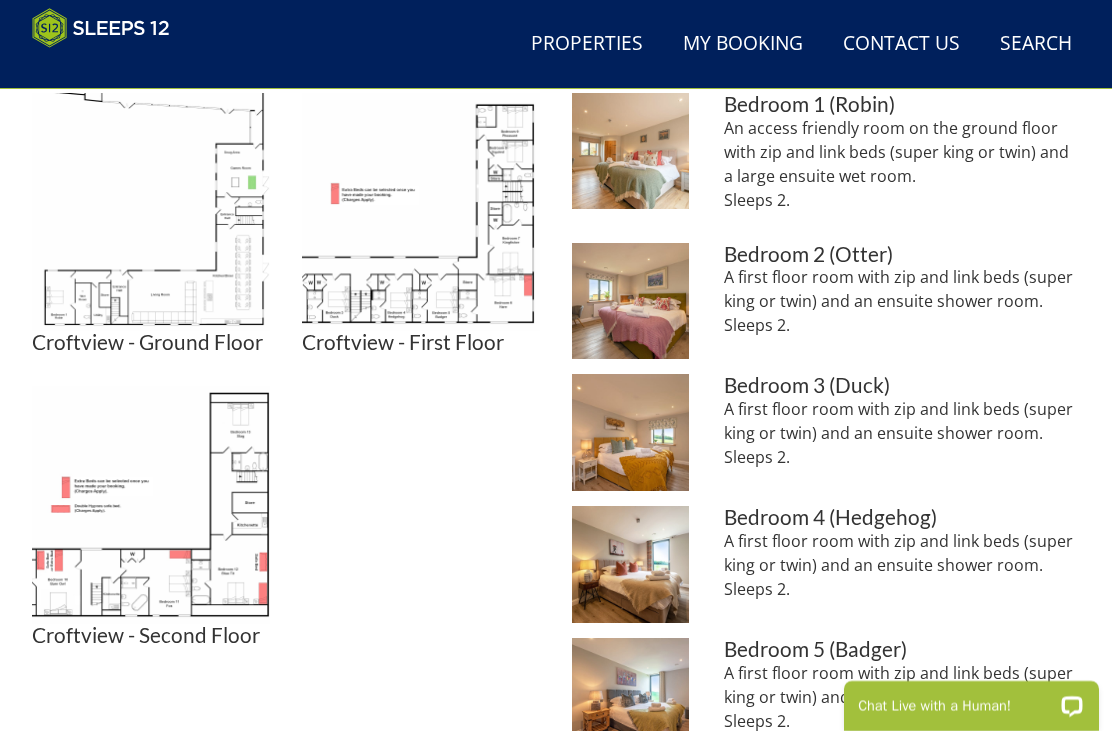 click at bounding box center (151, 505) 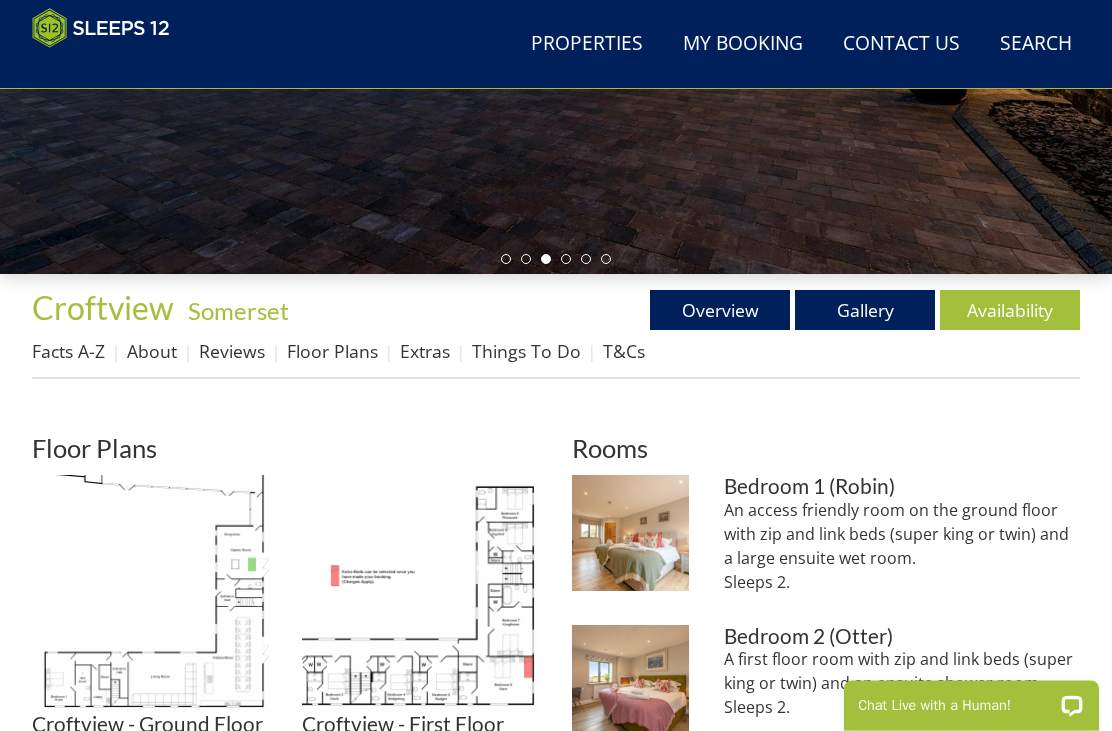 scroll, scrollTop: 387, scrollLeft: 0, axis: vertical 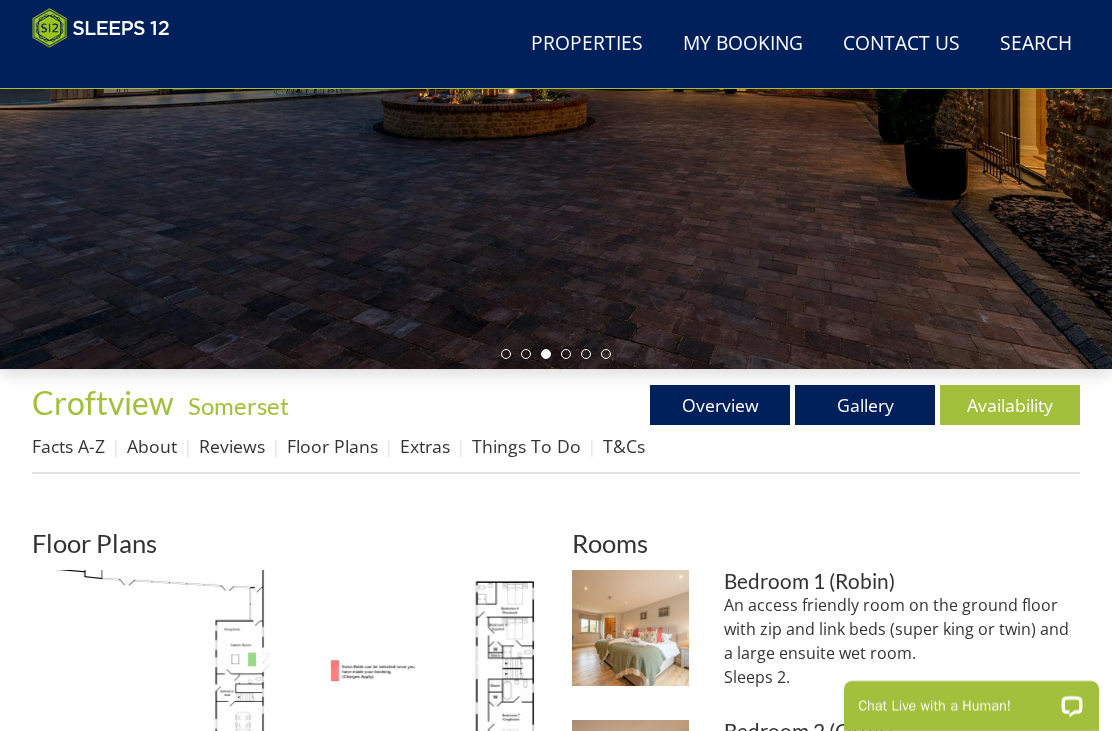 click on "Availability" at bounding box center [1010, 405] 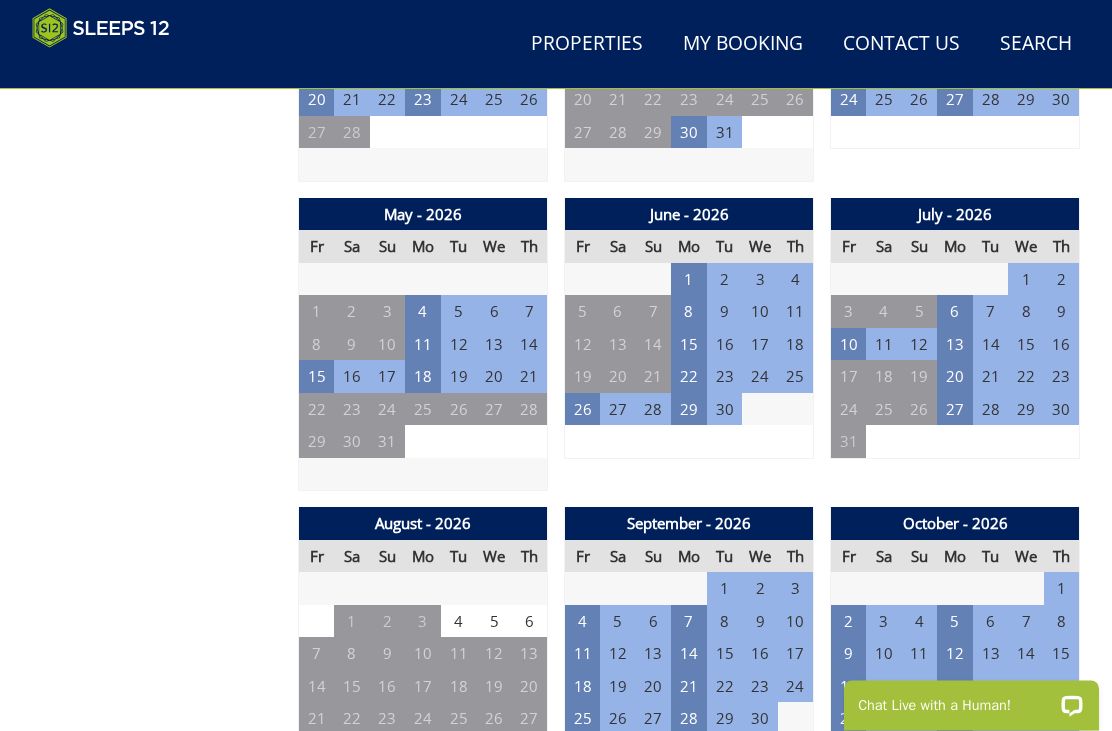 scroll, scrollTop: 1608, scrollLeft: 0, axis: vertical 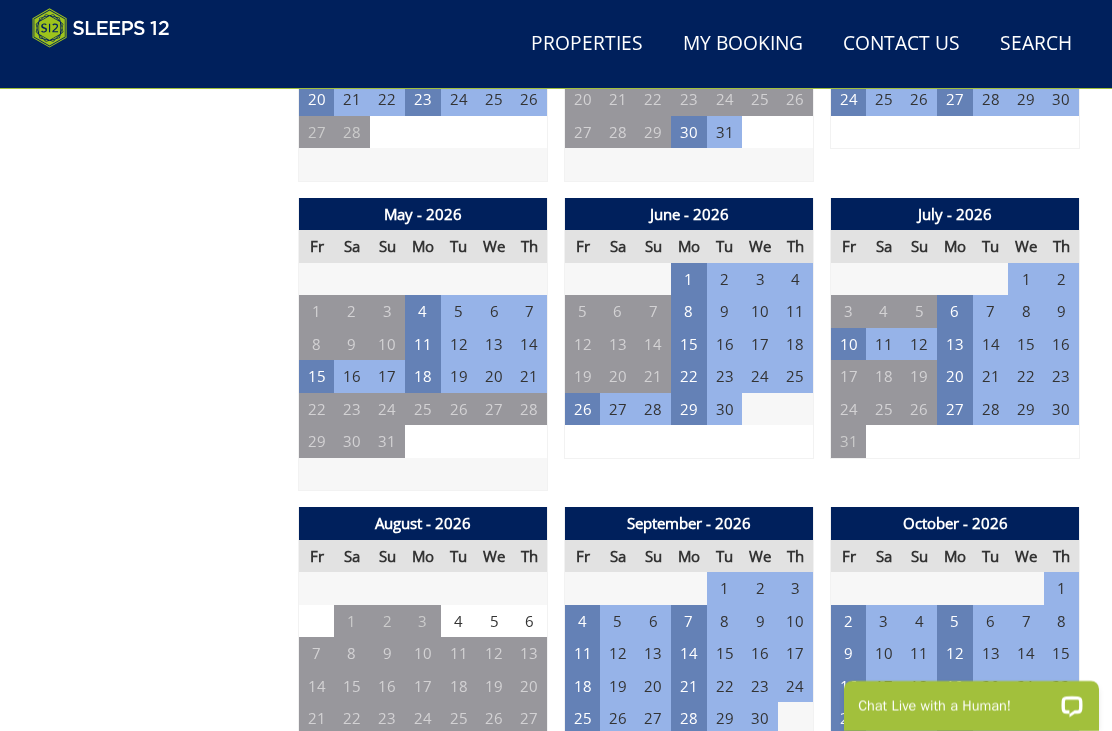 click on "10" at bounding box center [849, 344] 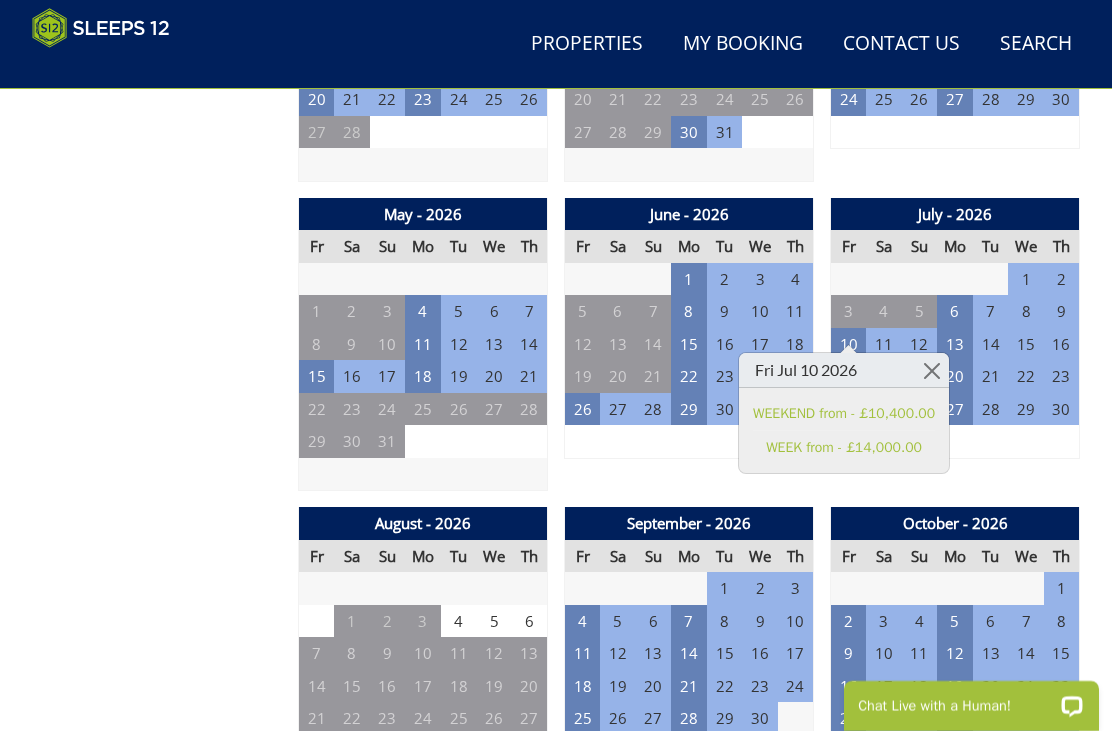 click on "5" at bounding box center [1026, 441] 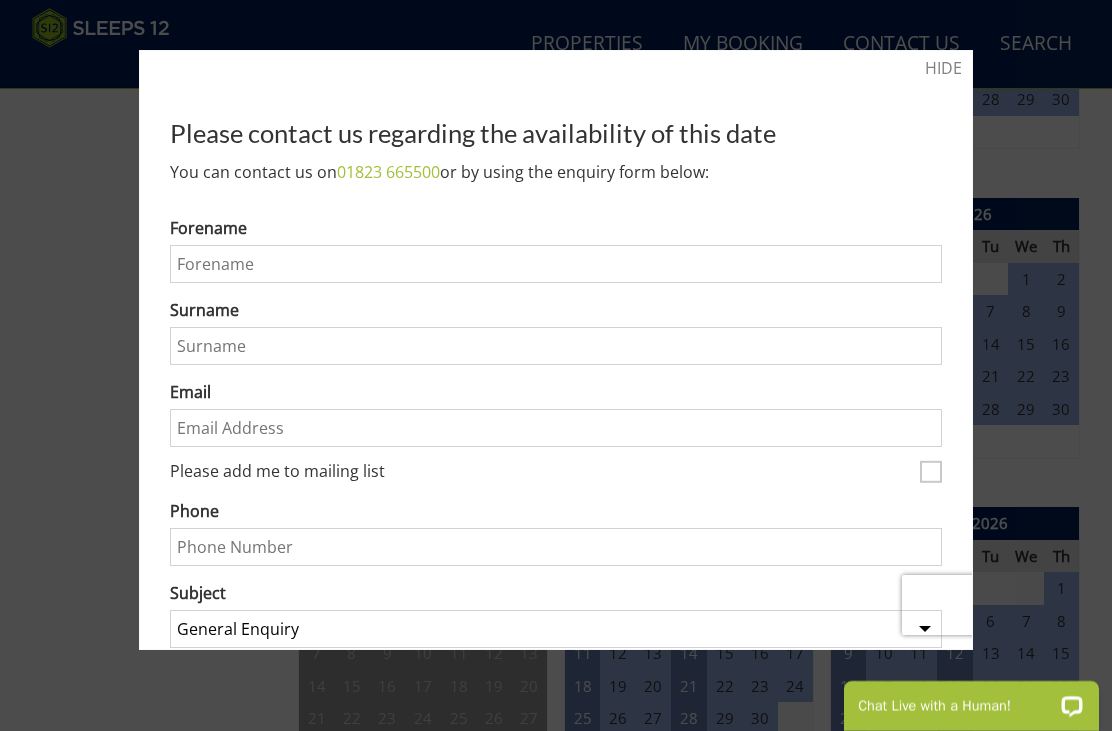 click on "HIDE" at bounding box center (943, 68) 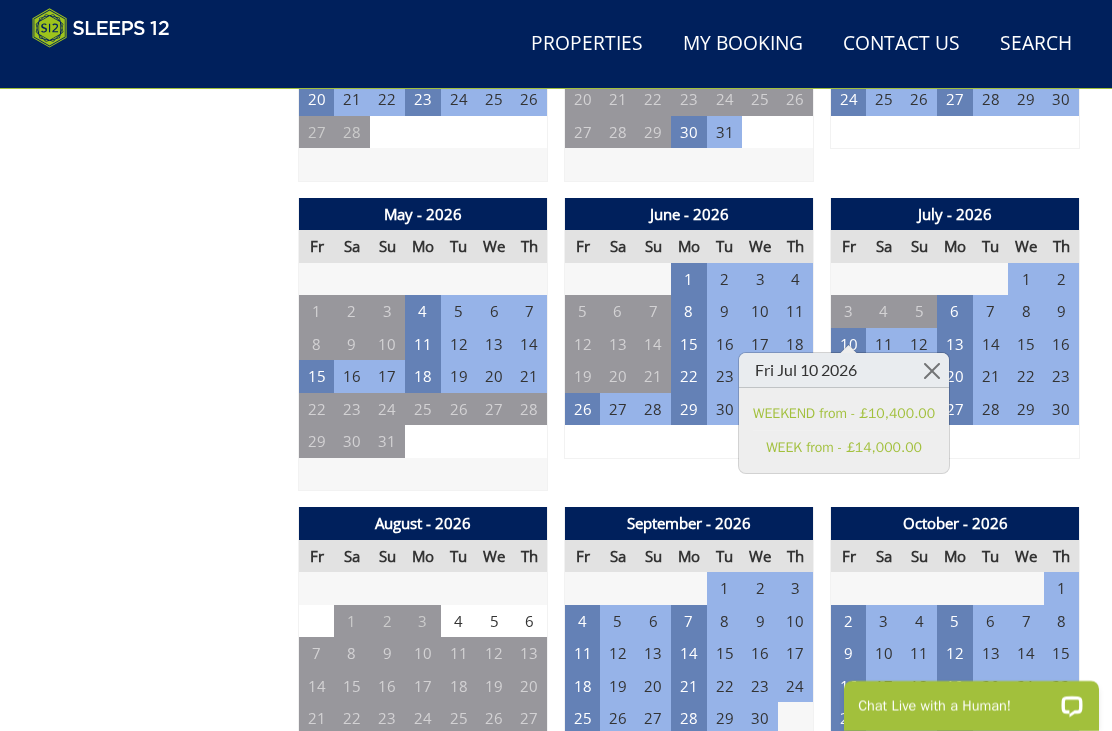 click at bounding box center (931, 370) 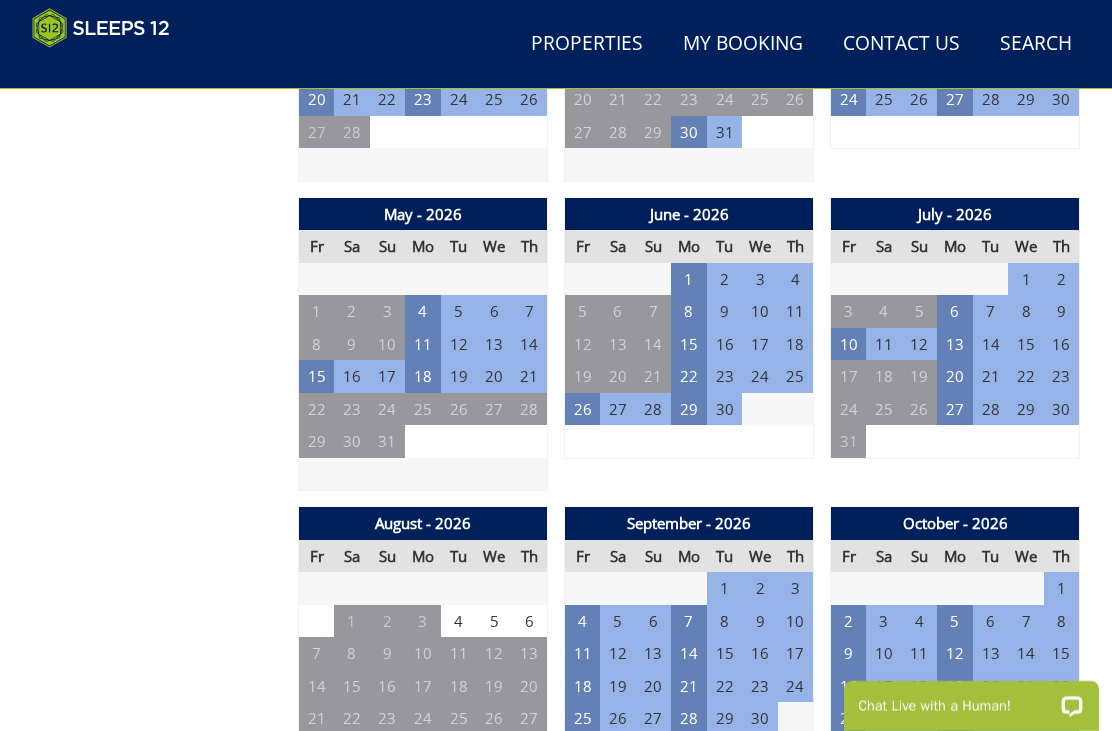 click on "10" at bounding box center (849, 344) 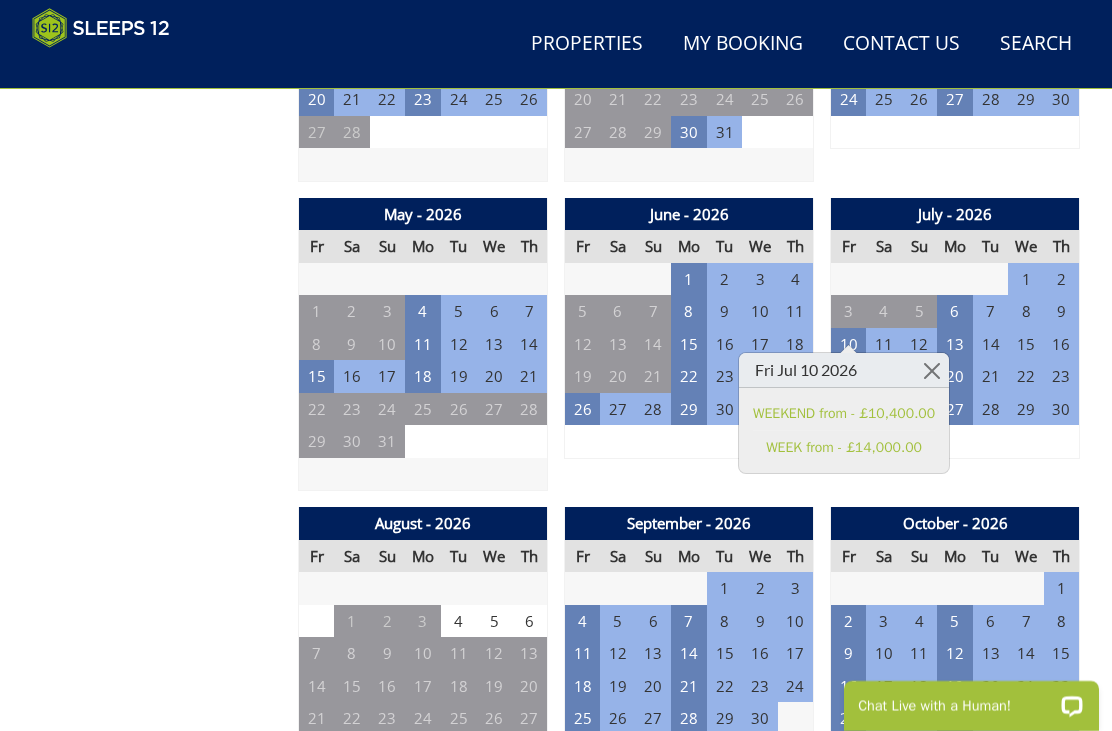 click at bounding box center [931, 370] 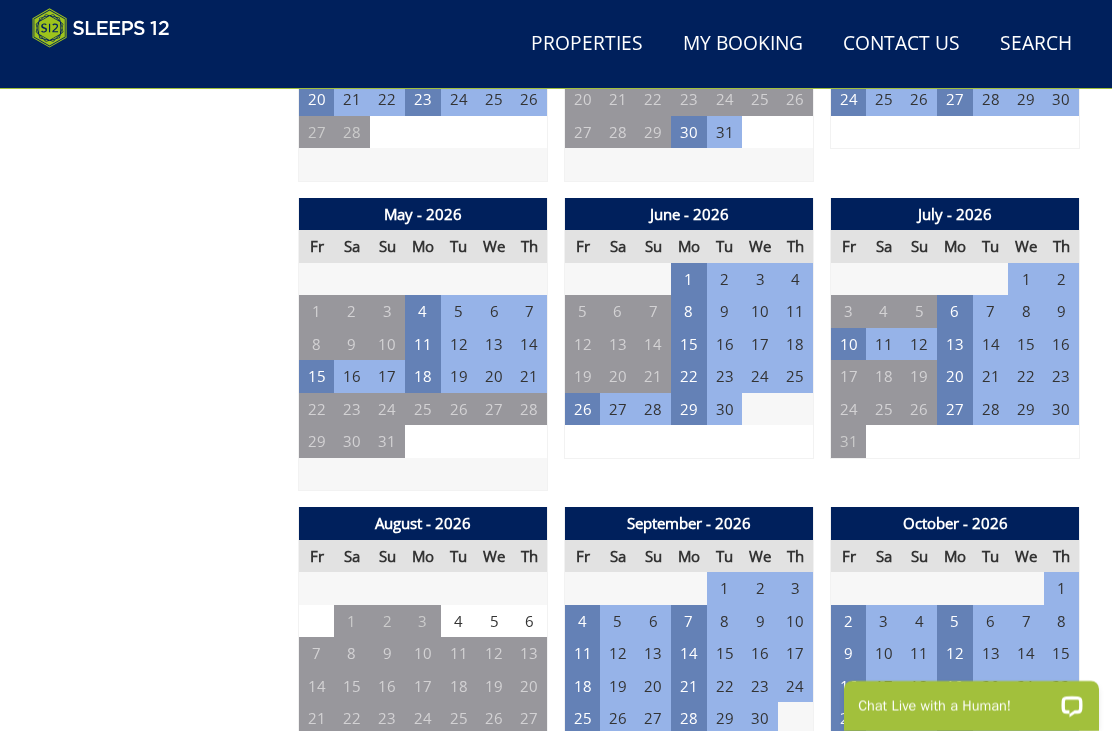 click on "4" at bounding box center [583, 621] 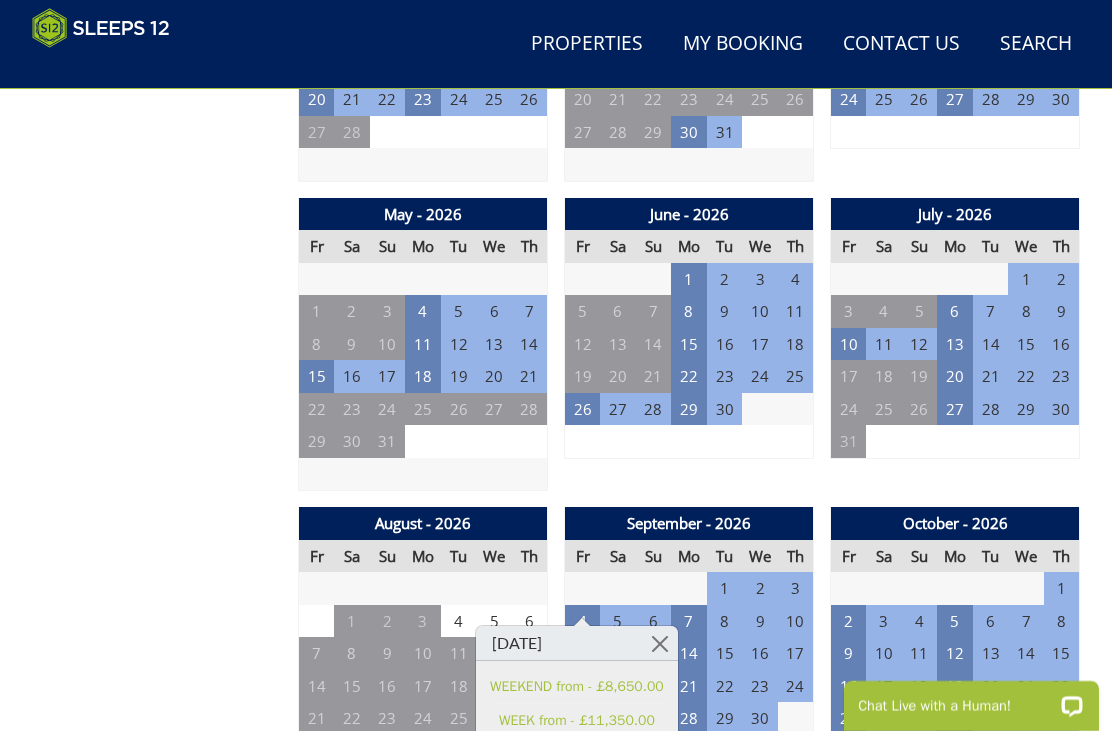 click at bounding box center (660, 643) 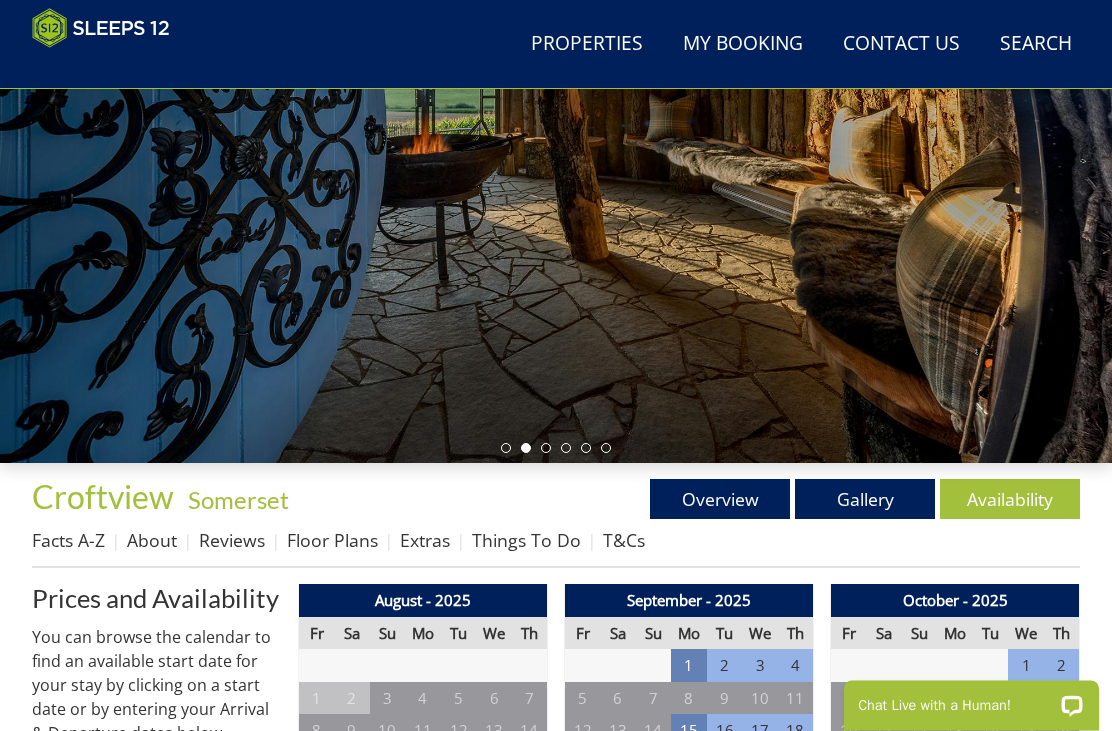 scroll, scrollTop: 293, scrollLeft: 0, axis: vertical 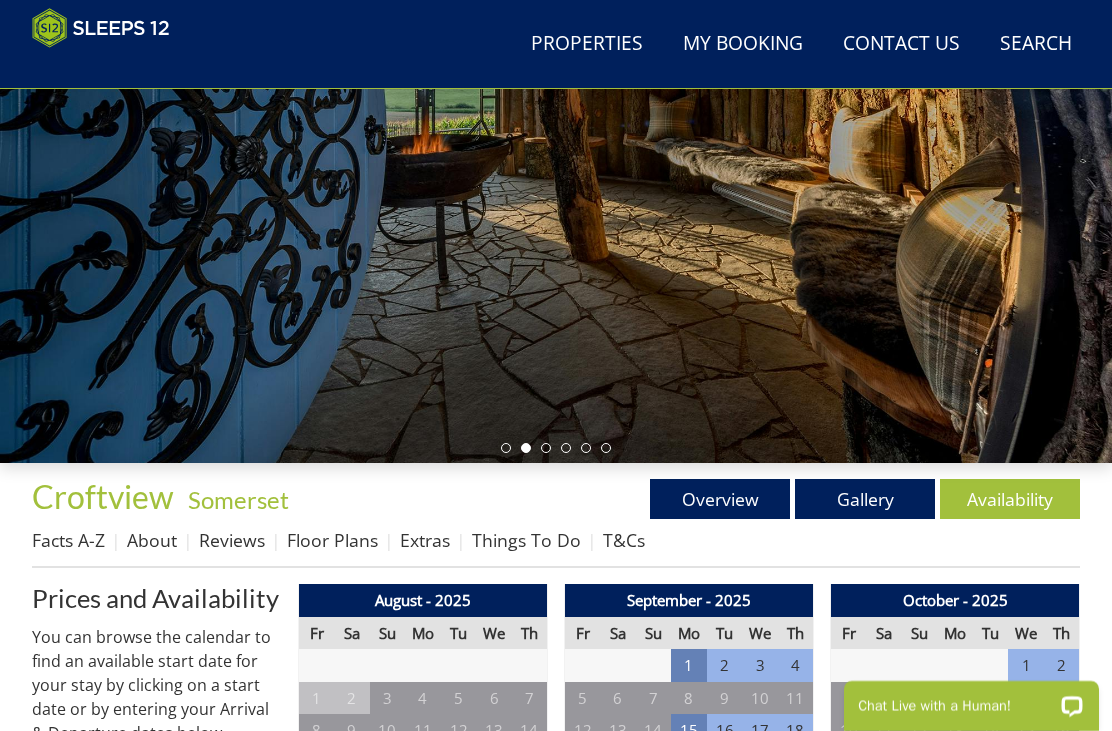 click on "Gallery" at bounding box center (865, 499) 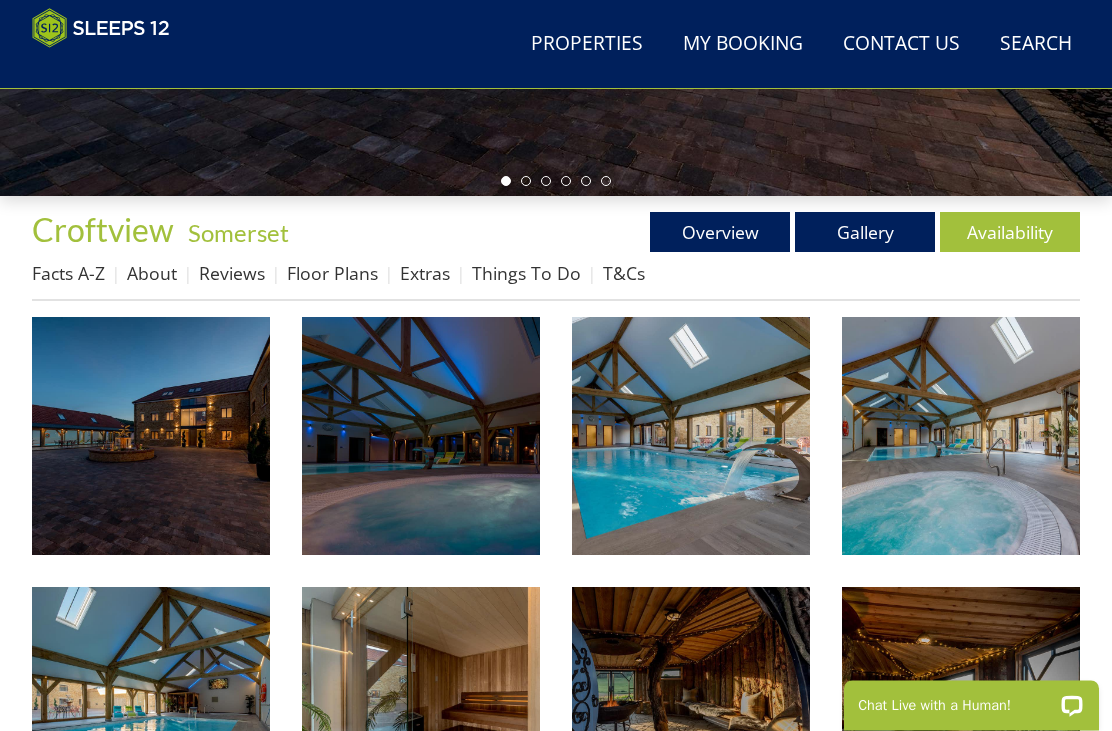 scroll, scrollTop: 560, scrollLeft: 0, axis: vertical 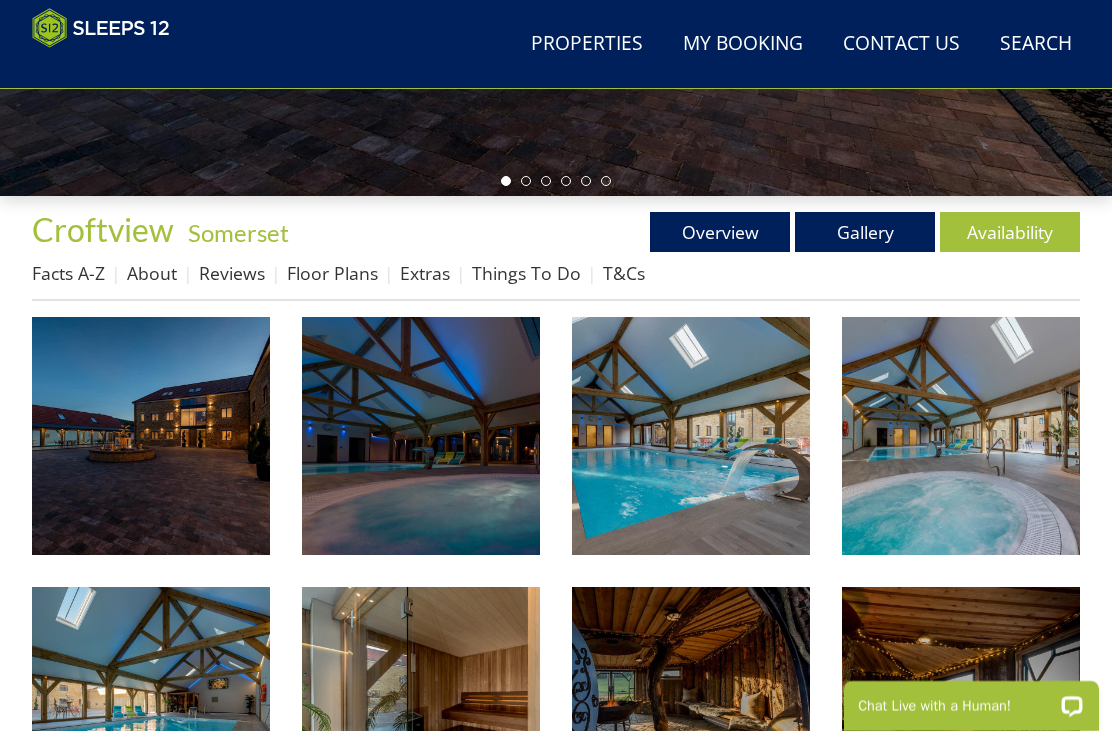click at bounding box center [151, 436] 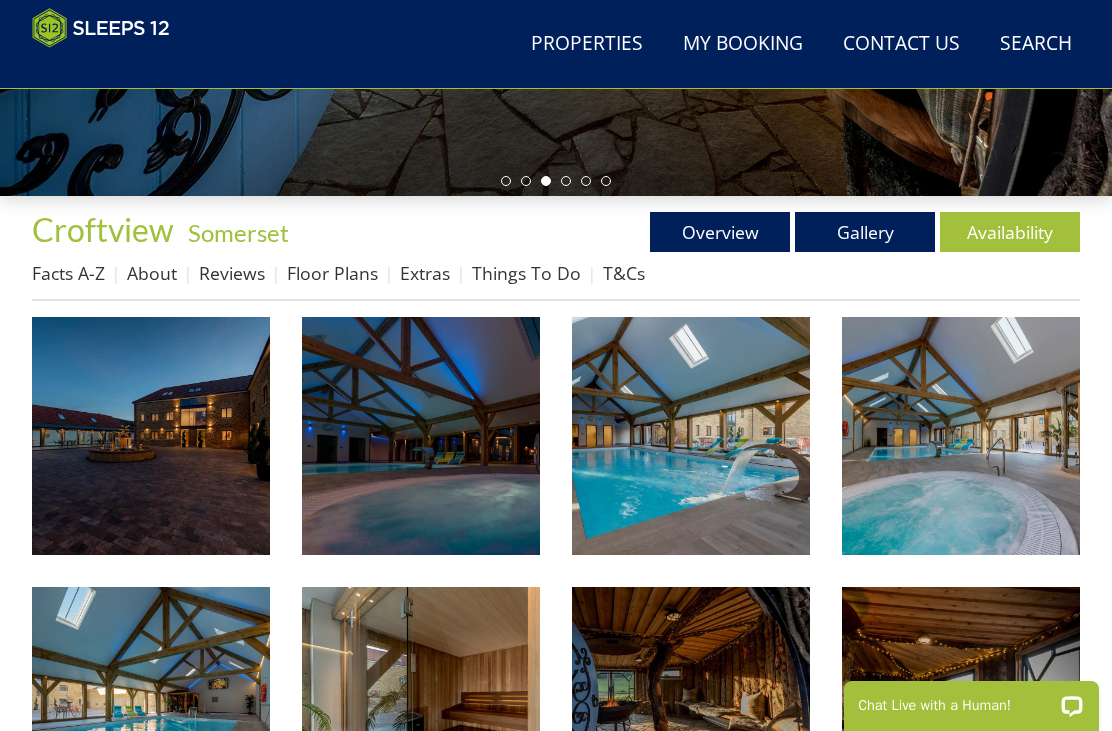 click on "Things To Do" at bounding box center [526, 273] 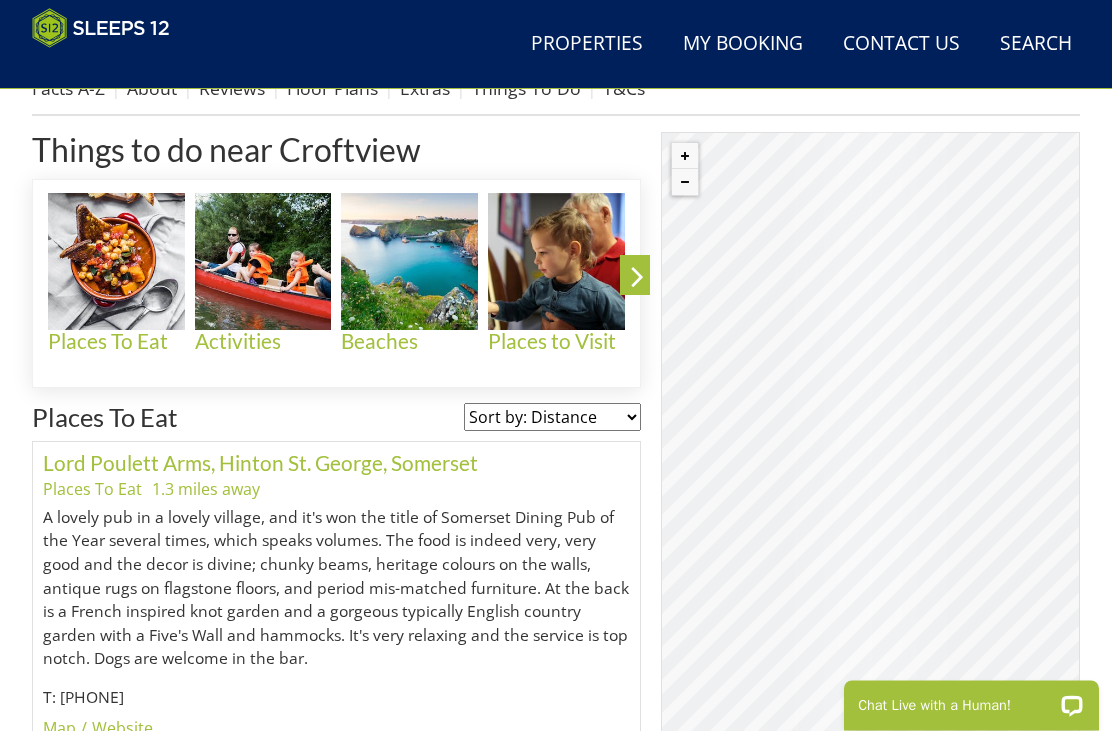 scroll, scrollTop: 746, scrollLeft: 0, axis: vertical 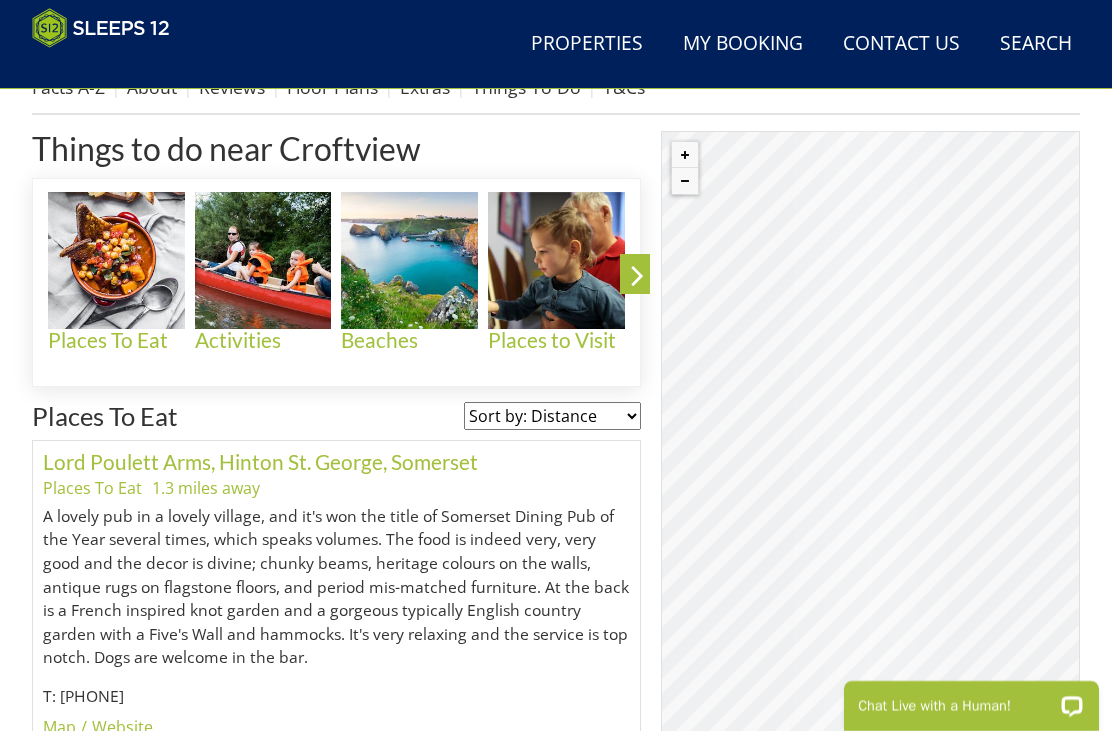 click at bounding box center [637, 279] 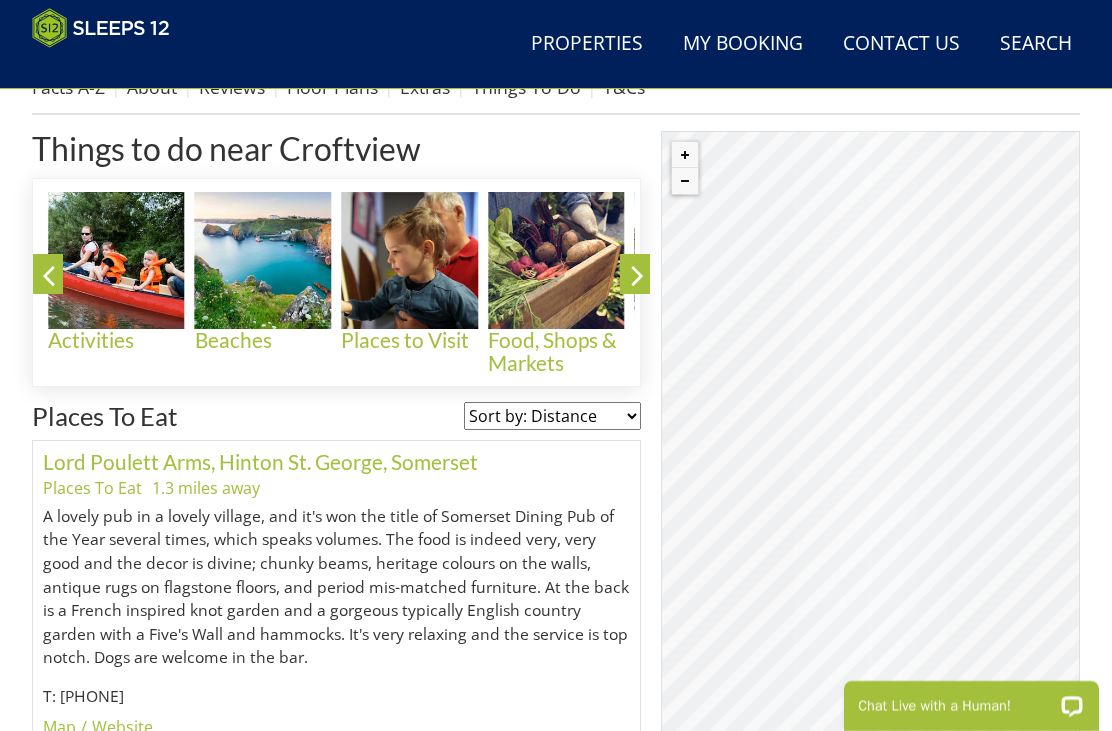 click on "Food, Shops & Markets" at bounding box center [556, 352] 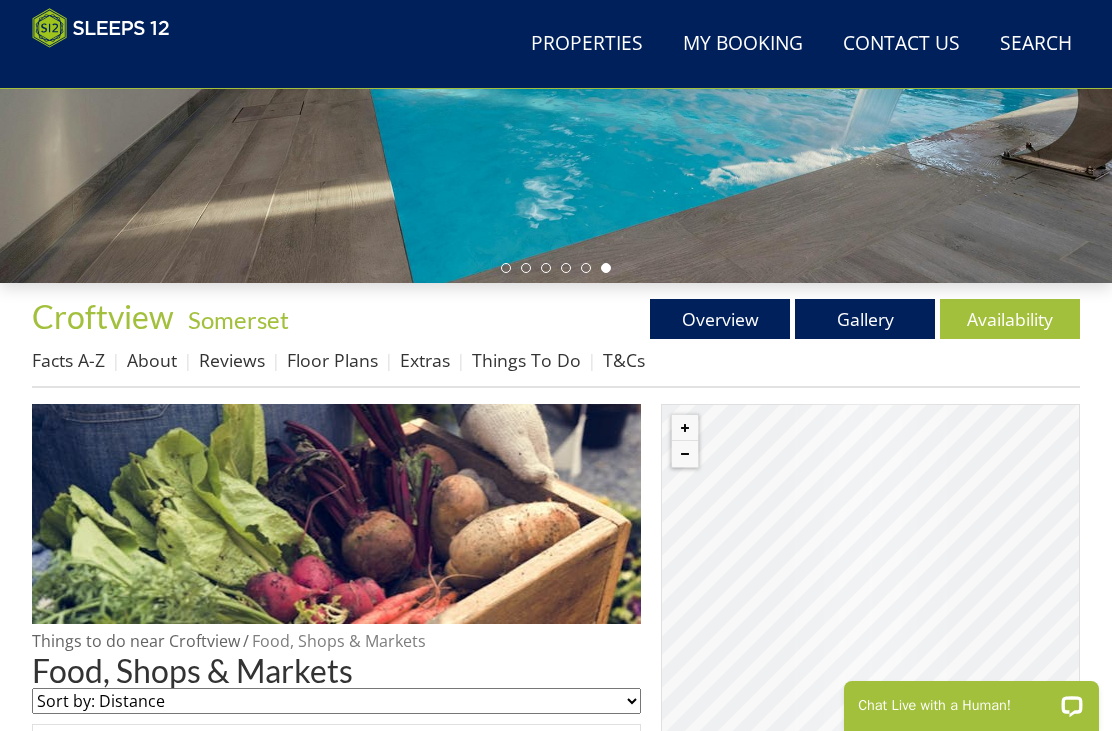 scroll, scrollTop: 507, scrollLeft: 0, axis: vertical 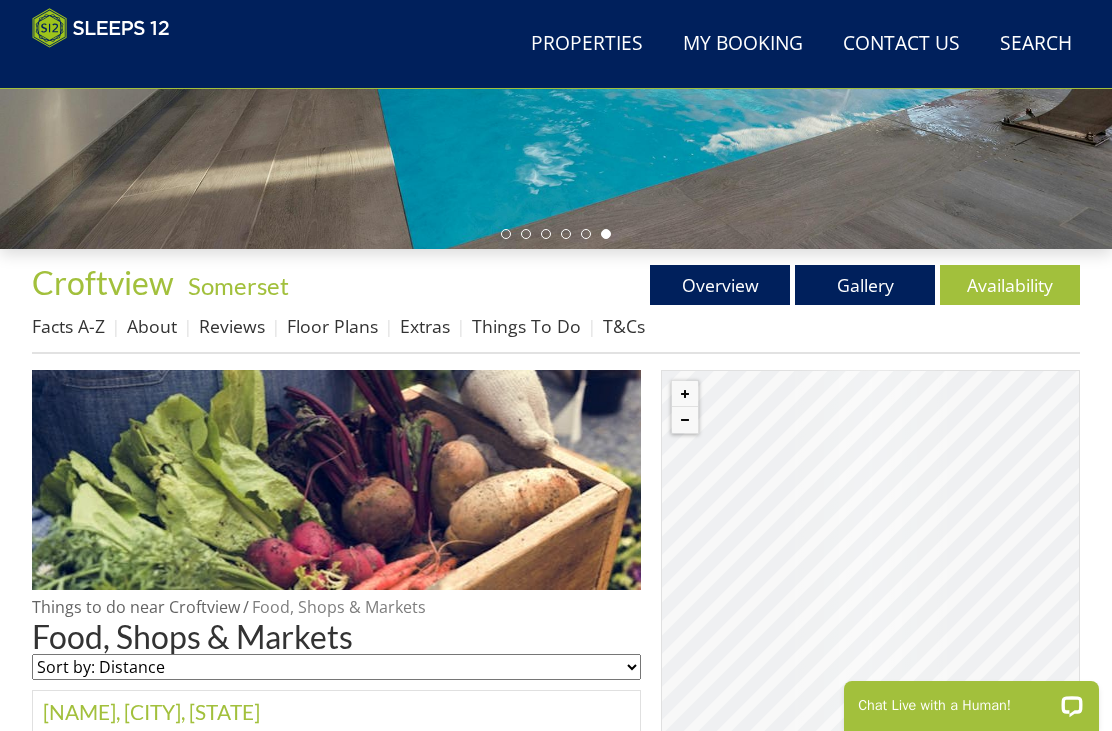 click on "Things To Do" at bounding box center [526, 326] 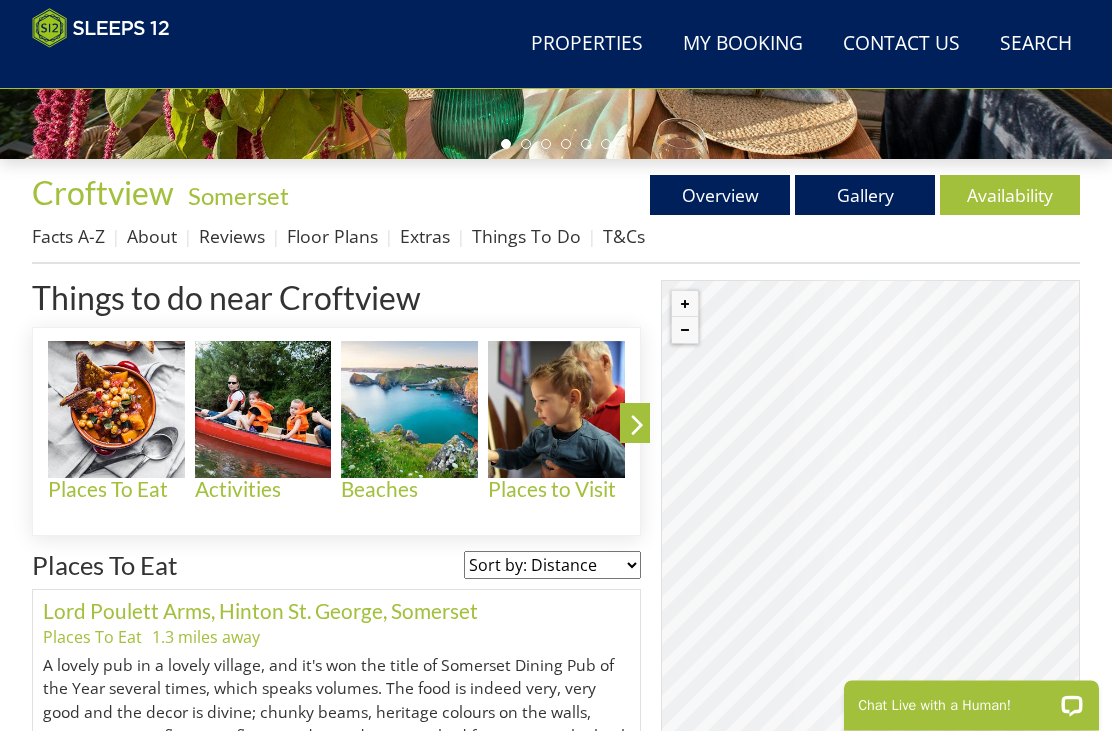 scroll, scrollTop: 599, scrollLeft: 0, axis: vertical 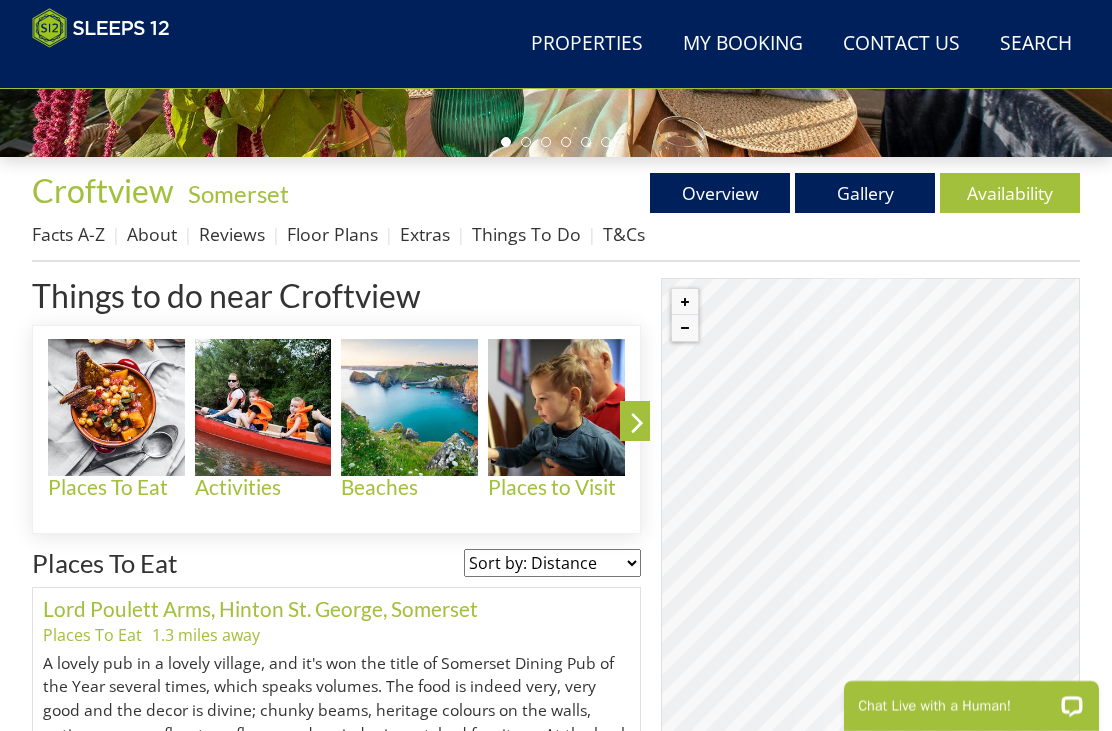 click on "Activities" at bounding box center [263, 487] 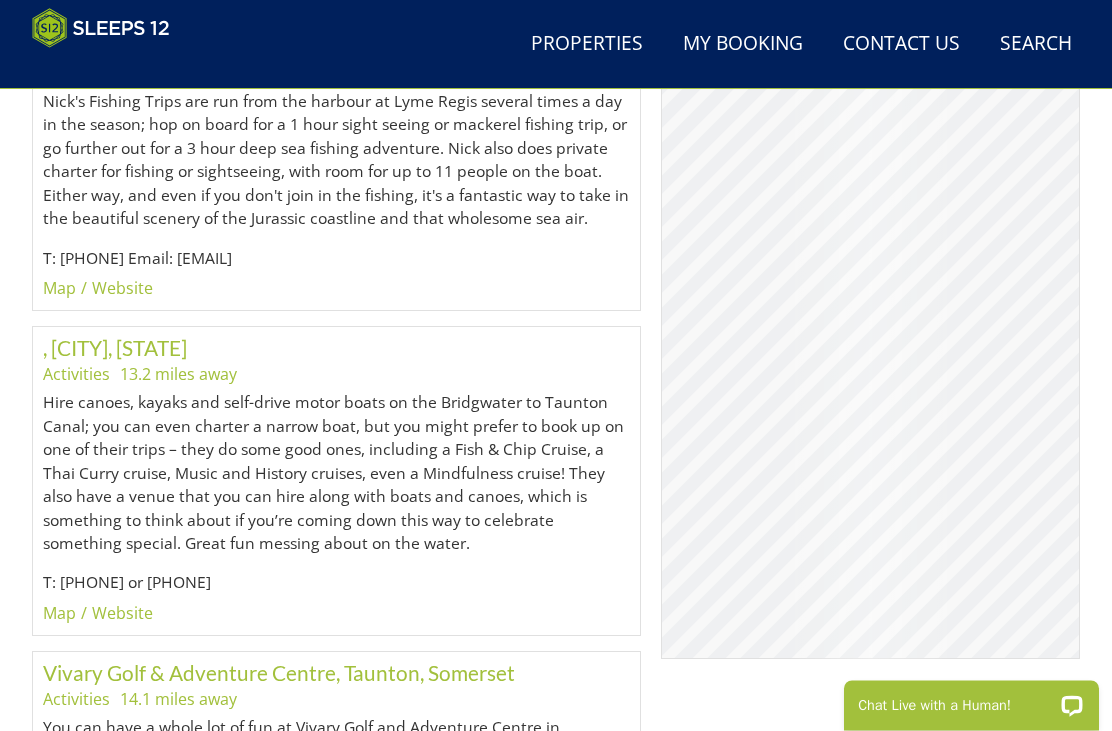scroll, scrollTop: 5447, scrollLeft: 0, axis: vertical 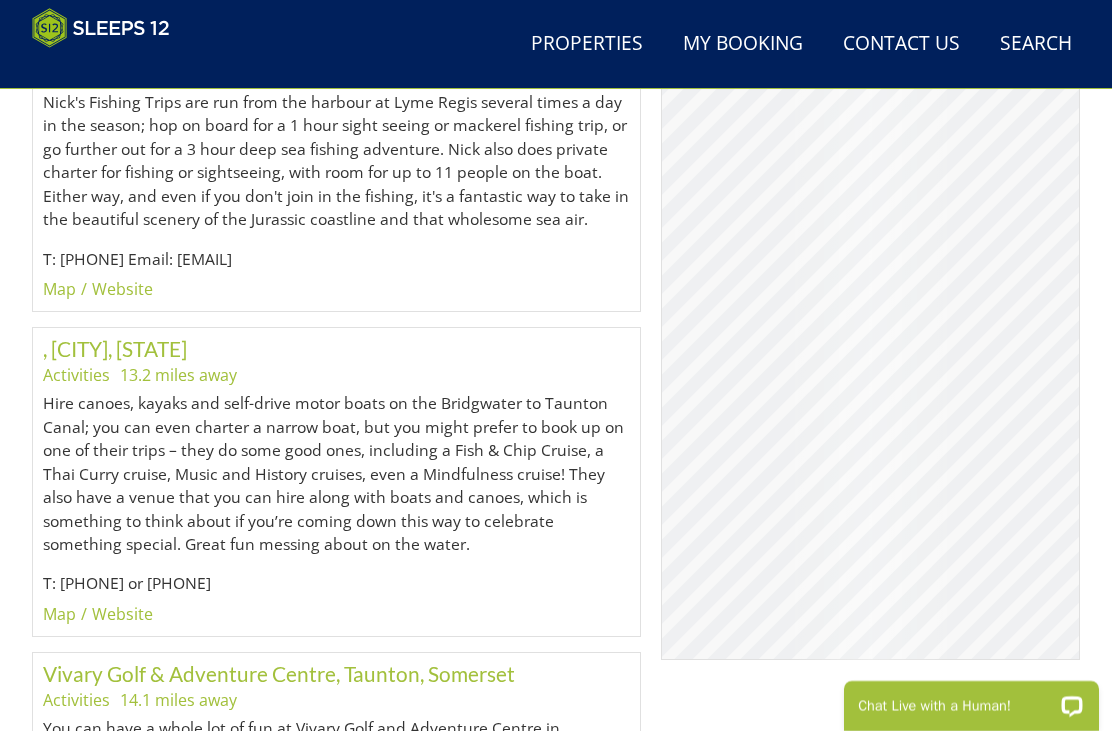 click on "Hire canoes, kayaks and self-drive motor boats on the Bridgwater to Taunton Canal; you can even charter a narrow boat, but you might prefer to book up on one of their trips – they do some good ones, including a Fish & Chip Cruise, a Thai Curry cruise, Music and History cruises, even a Mindfulness cruise! They also have a venue that you can hire along with boats and canoes, which is something to think about if you’re coming down this way to celebrate something special. Great fun messing about on the water." 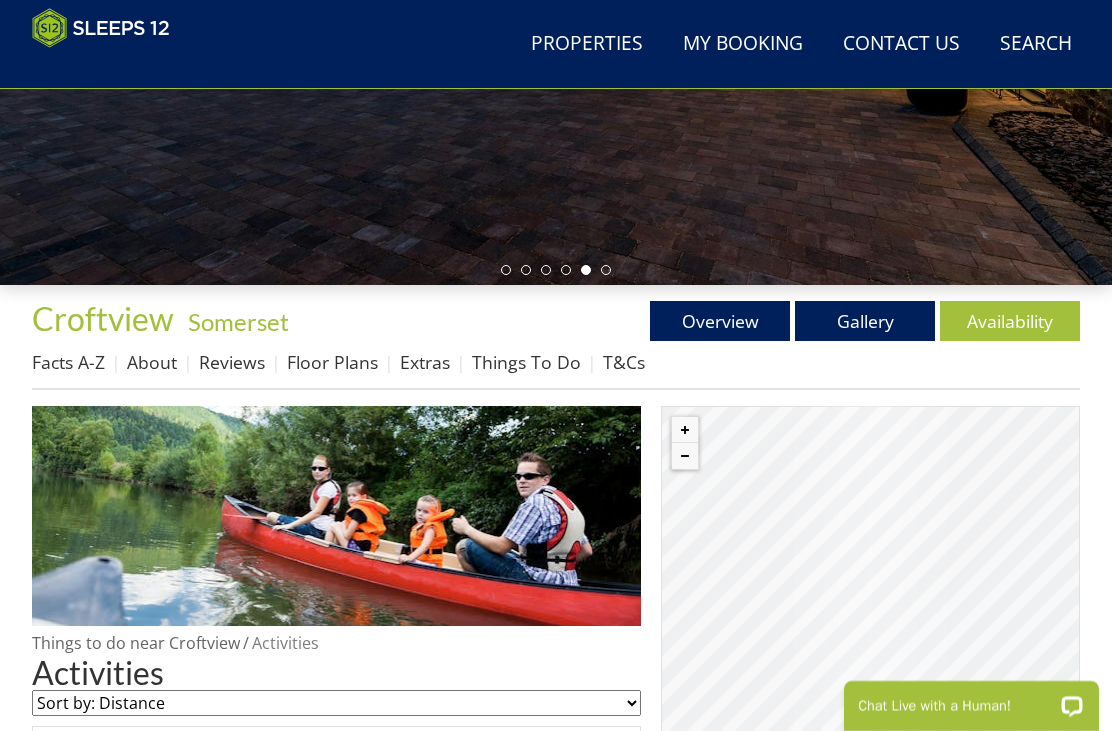 scroll, scrollTop: 408, scrollLeft: 0, axis: vertical 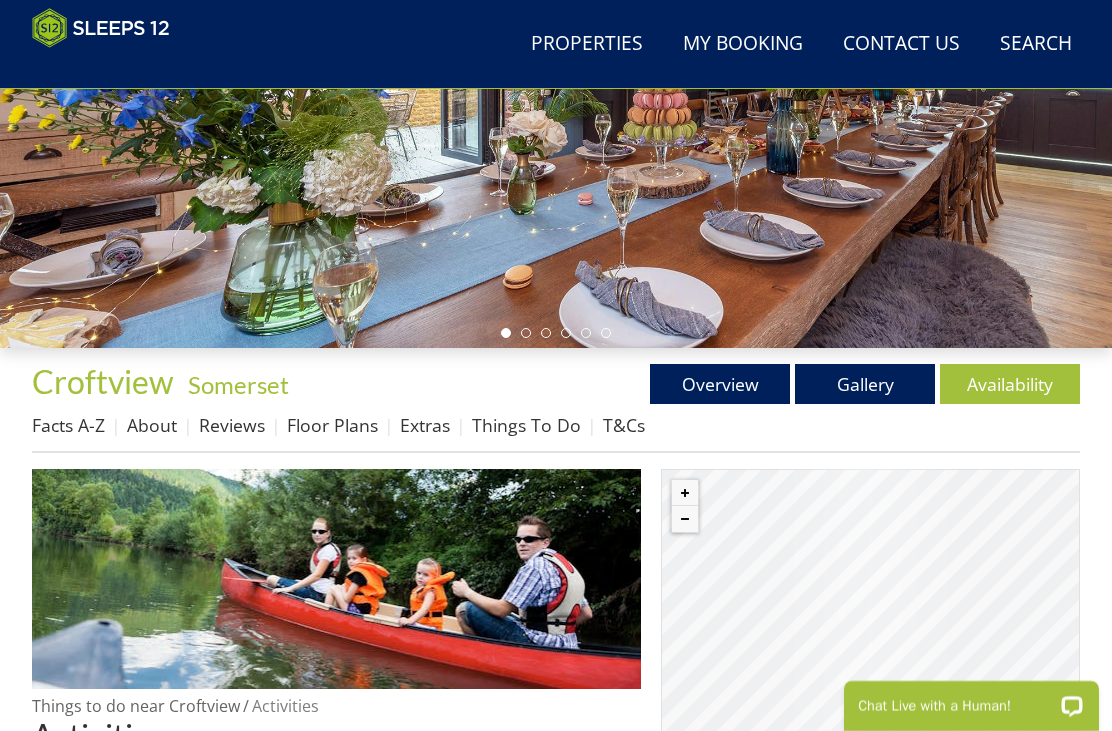 click on "Extras" at bounding box center [425, 425] 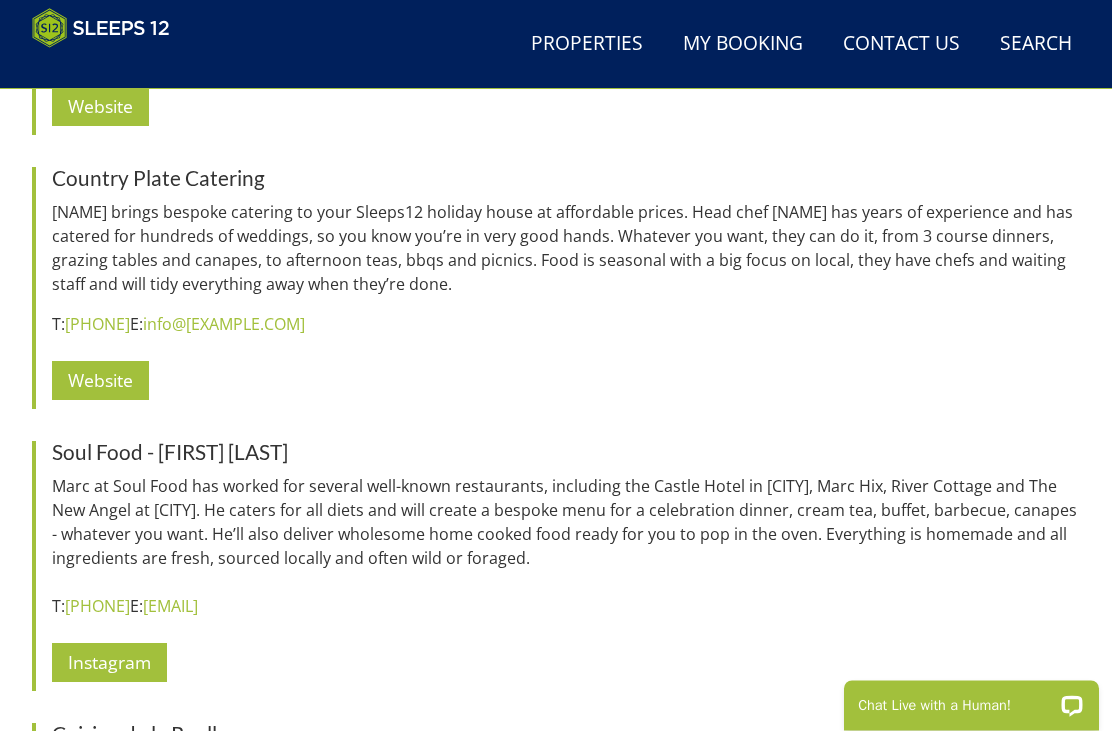 scroll, scrollTop: 5207, scrollLeft: 0, axis: vertical 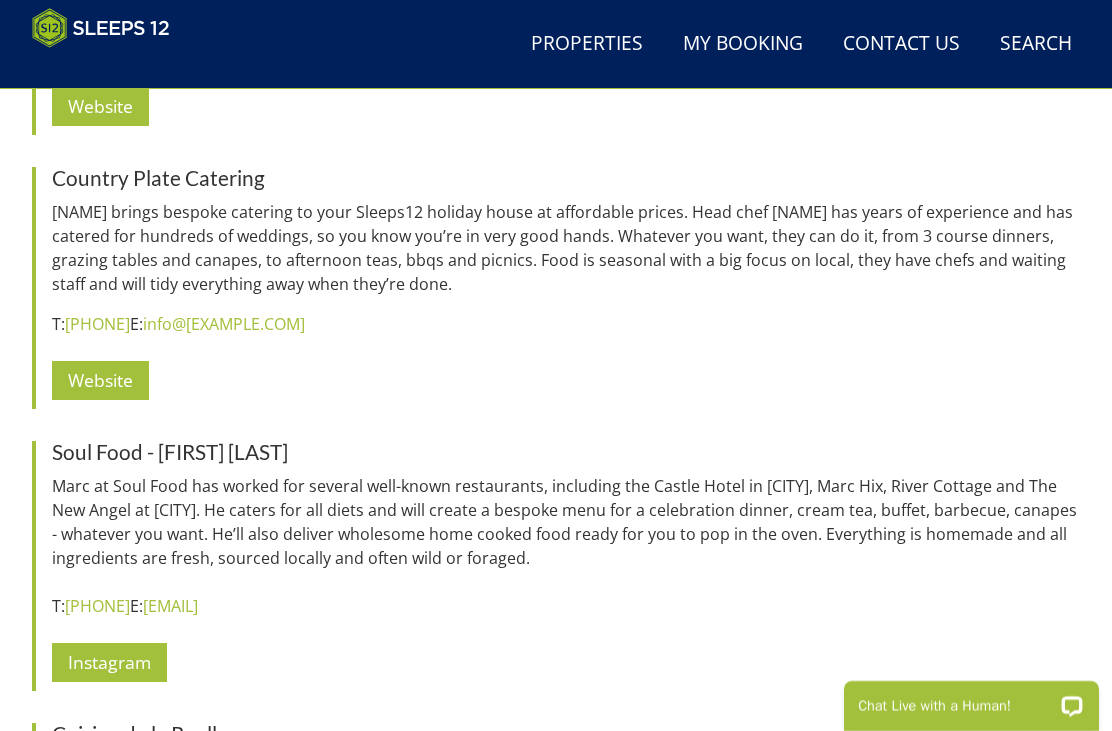 click on "Website" at bounding box center [100, 380] 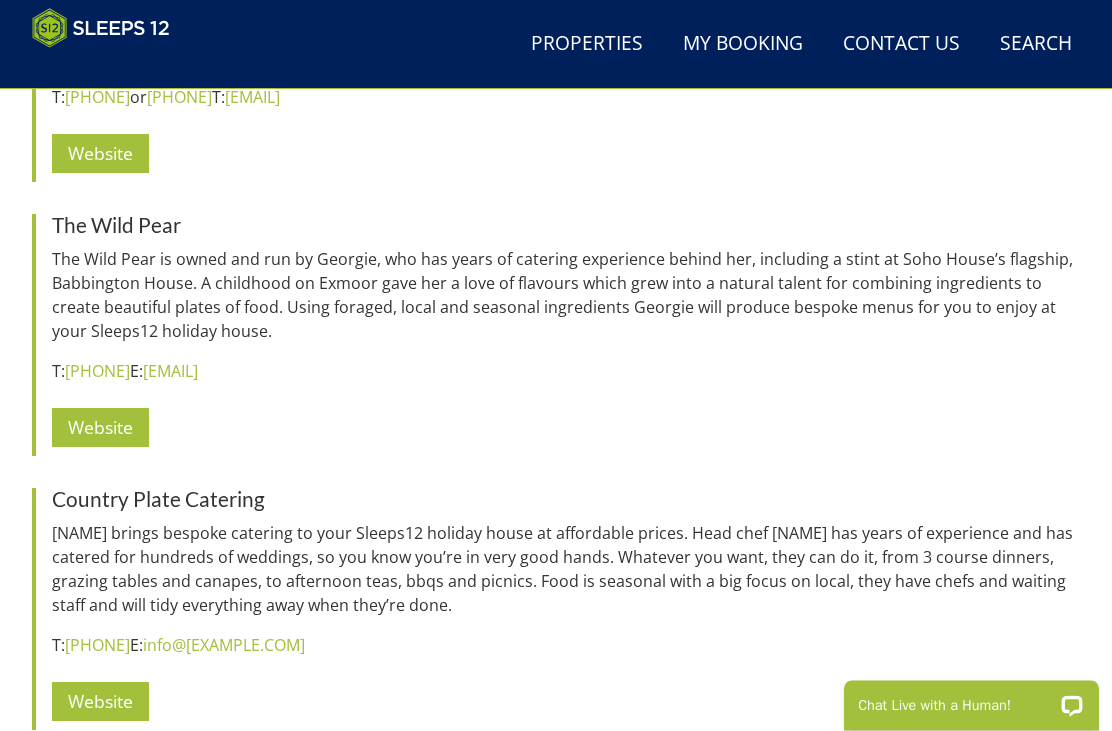 scroll, scrollTop: 4886, scrollLeft: 0, axis: vertical 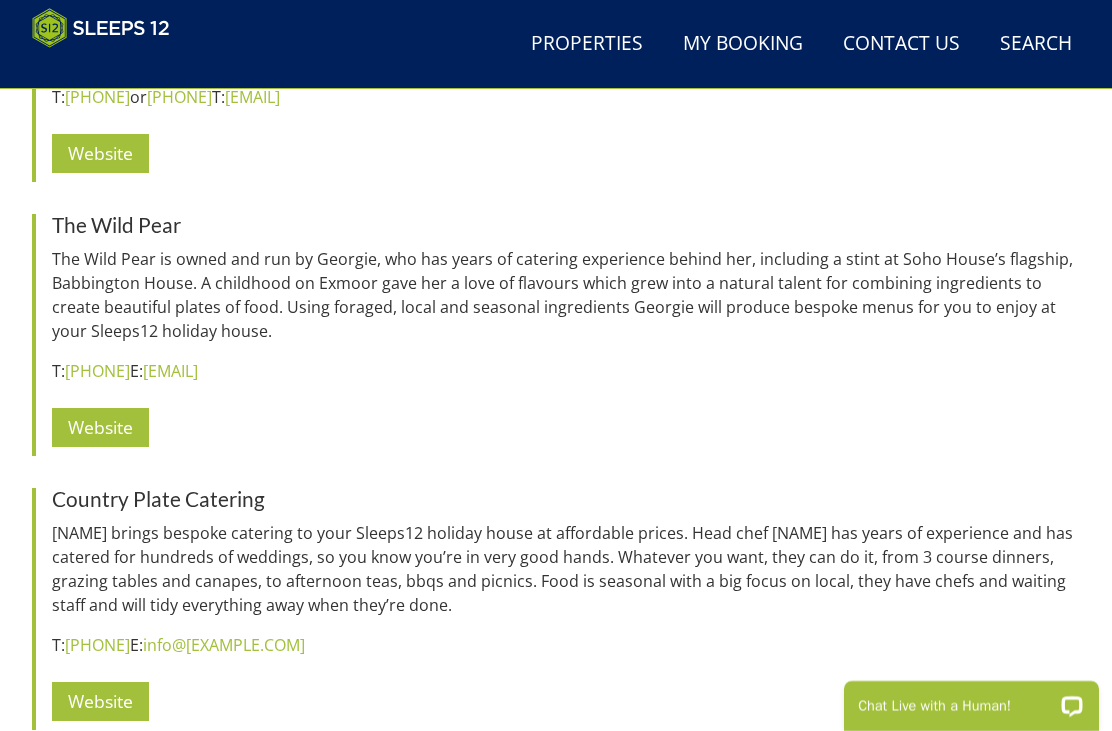 click on "Website" at bounding box center [100, 427] 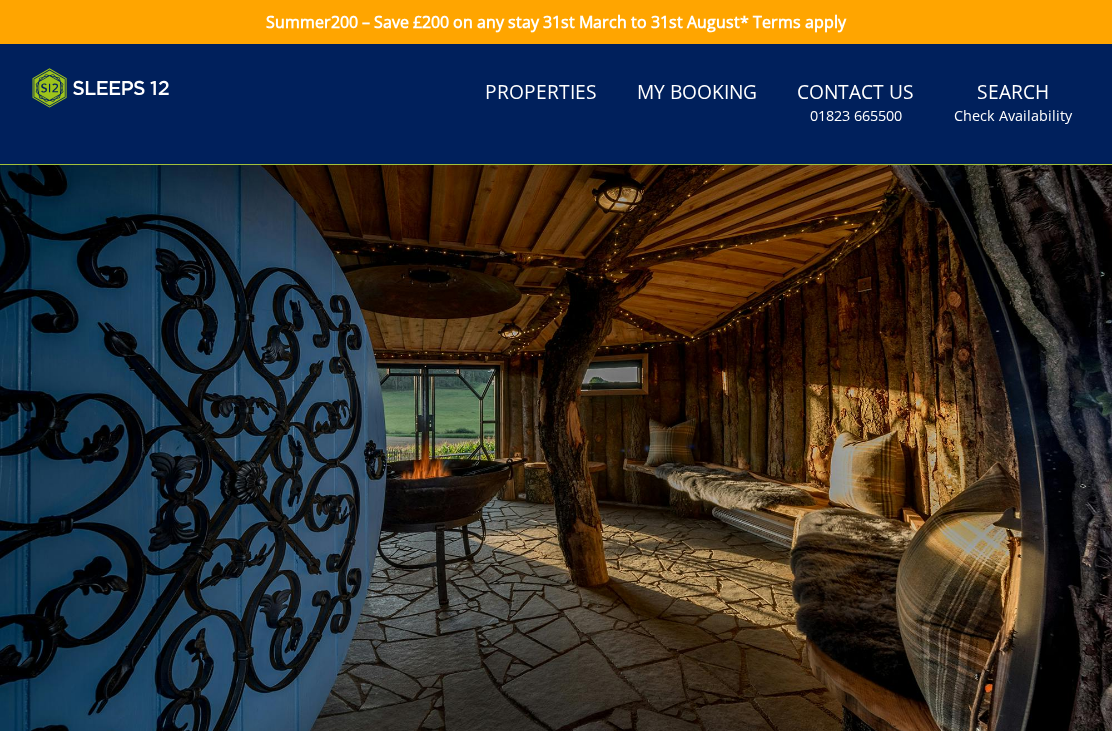 scroll, scrollTop: 4950, scrollLeft: 0, axis: vertical 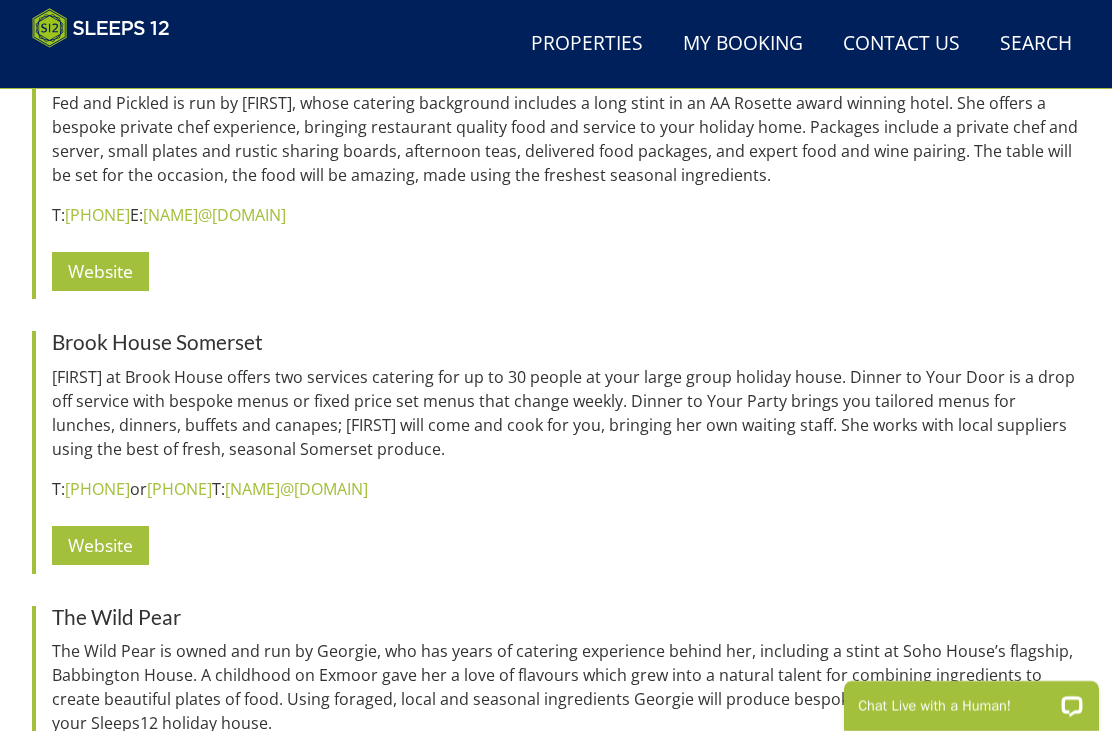 click on "Website" at bounding box center [100, 545] 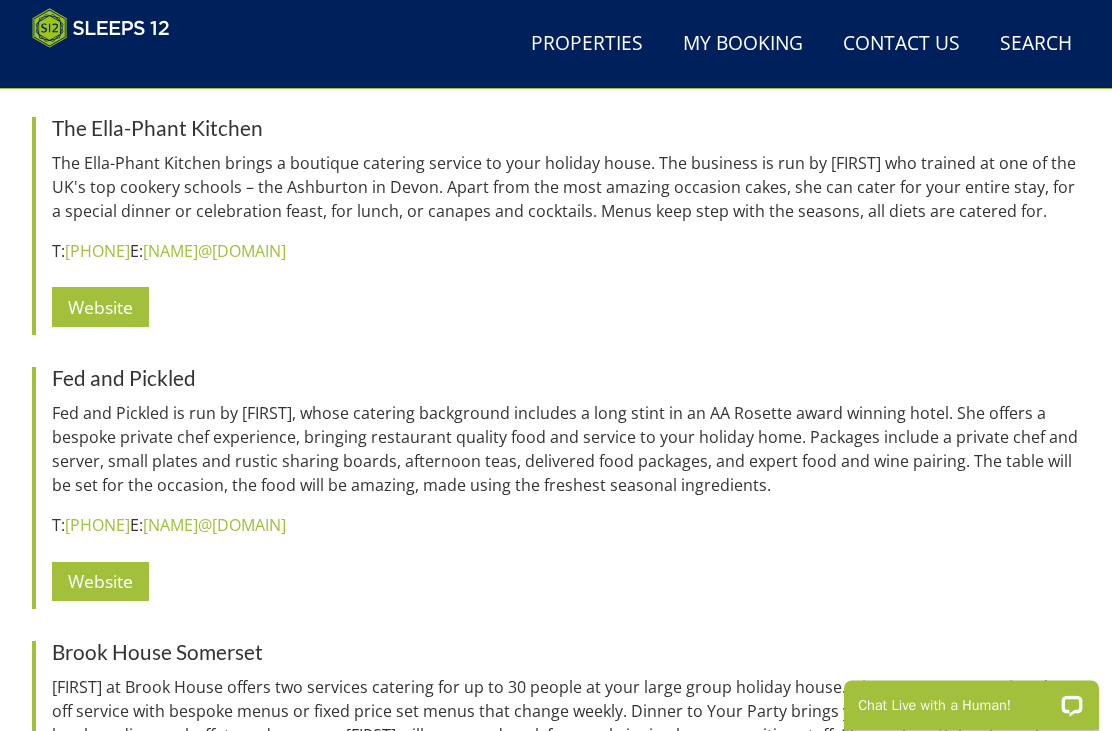 scroll, scrollTop: 4256, scrollLeft: 0, axis: vertical 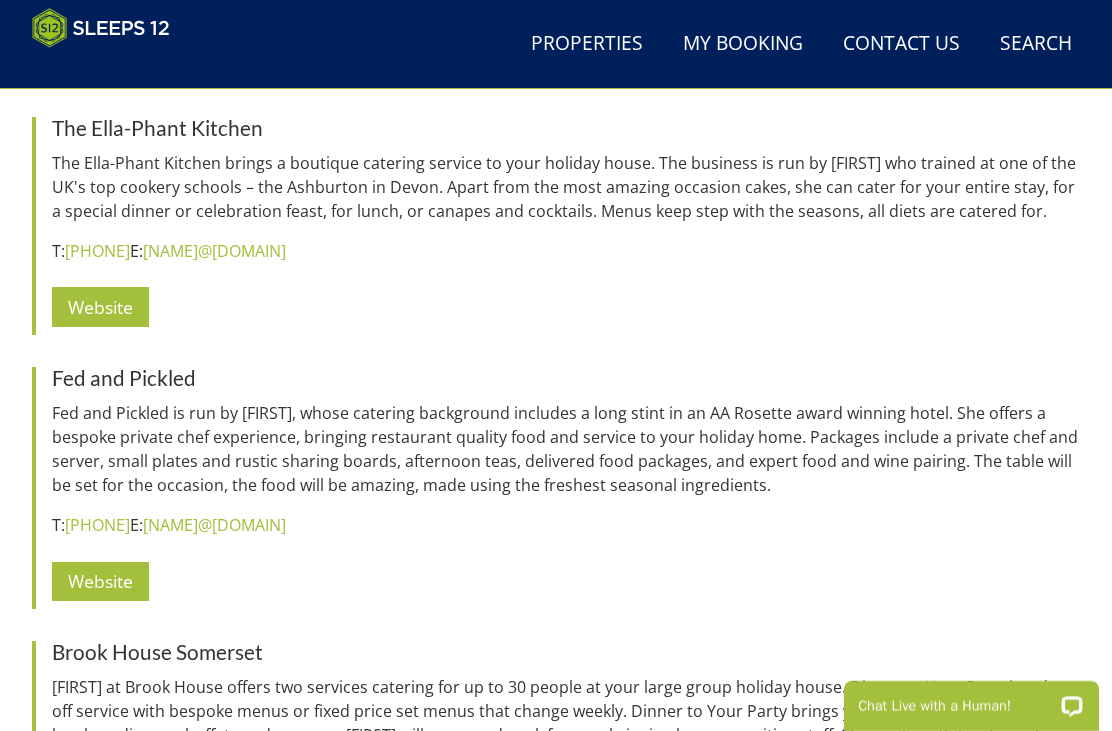 click on "Website" at bounding box center (100, 581) 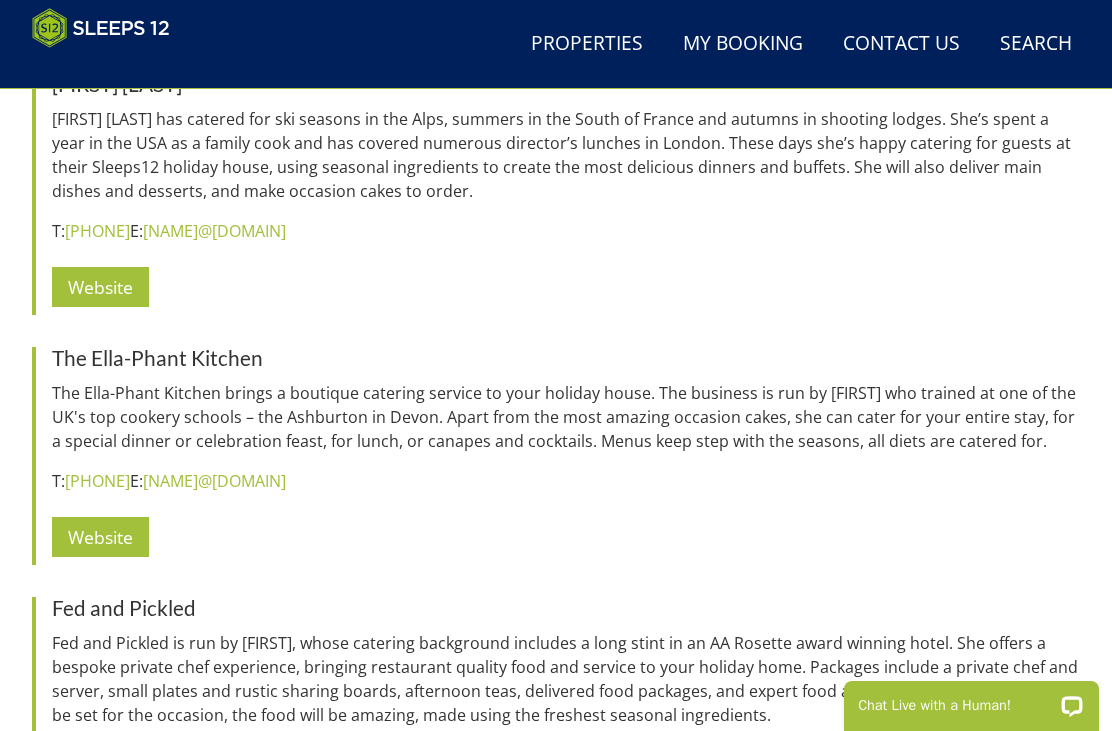 scroll, scrollTop: 4024, scrollLeft: 0, axis: vertical 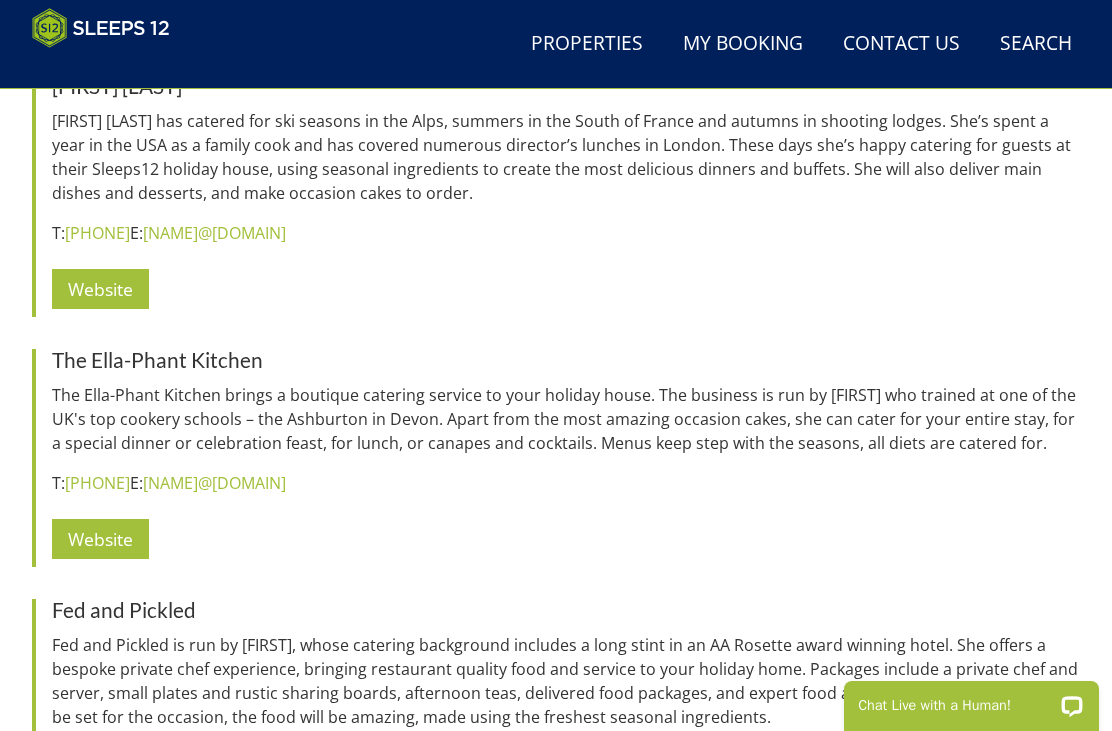 click on "Website" at bounding box center [100, 538] 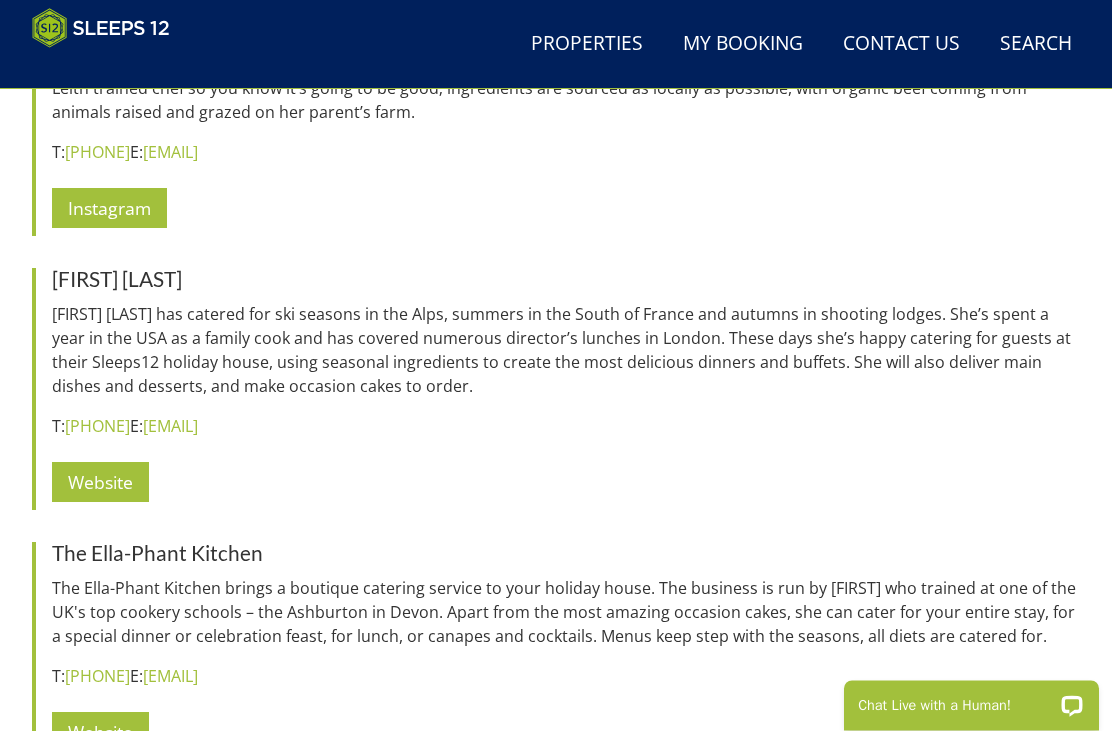 scroll, scrollTop: 3831, scrollLeft: 0, axis: vertical 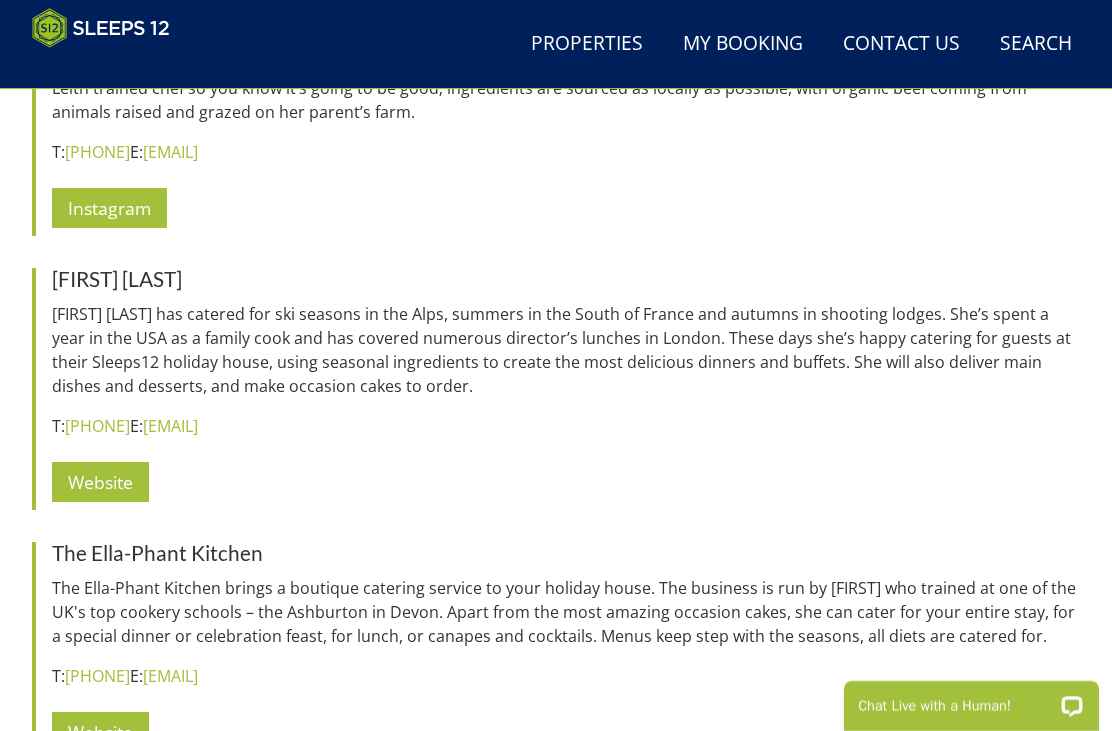 click on "Website" at bounding box center [100, 481] 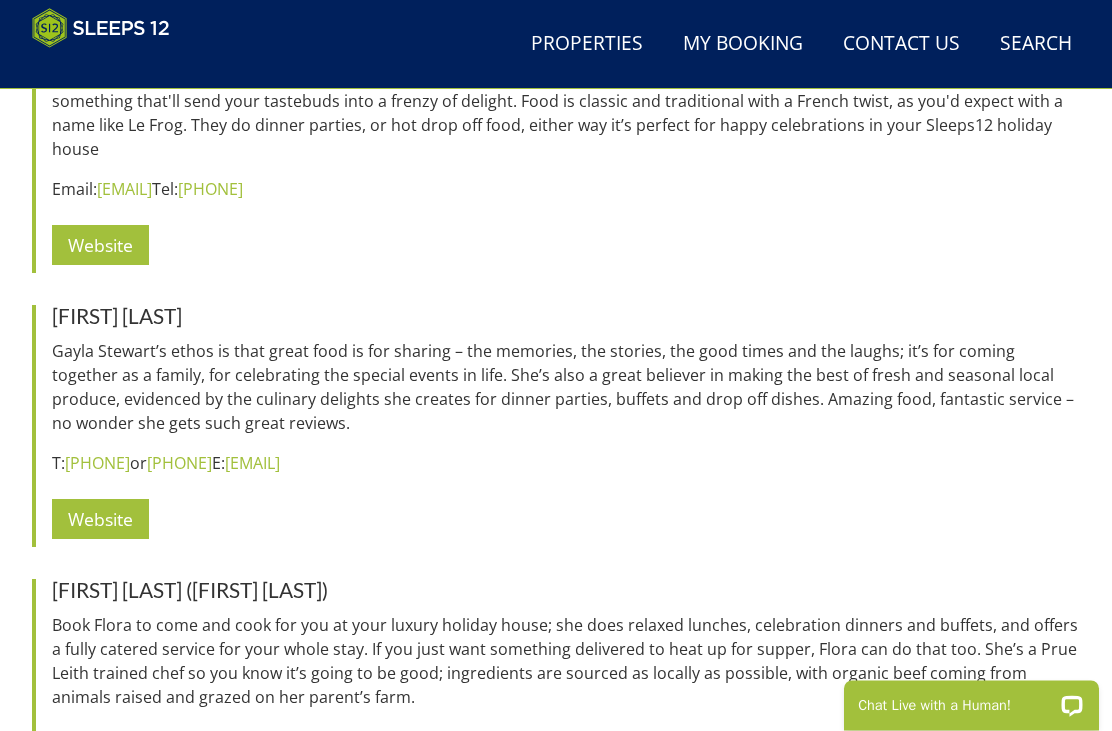 scroll, scrollTop: 3247, scrollLeft: 0, axis: vertical 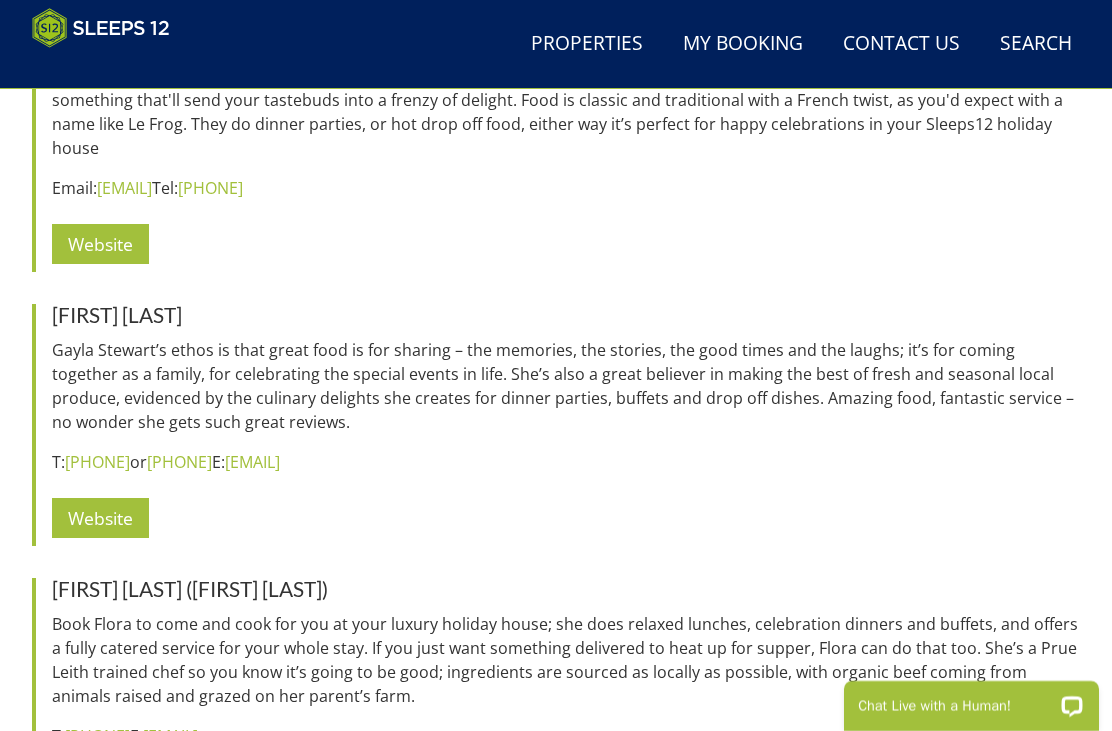 click on "Website" at bounding box center (100, 517) 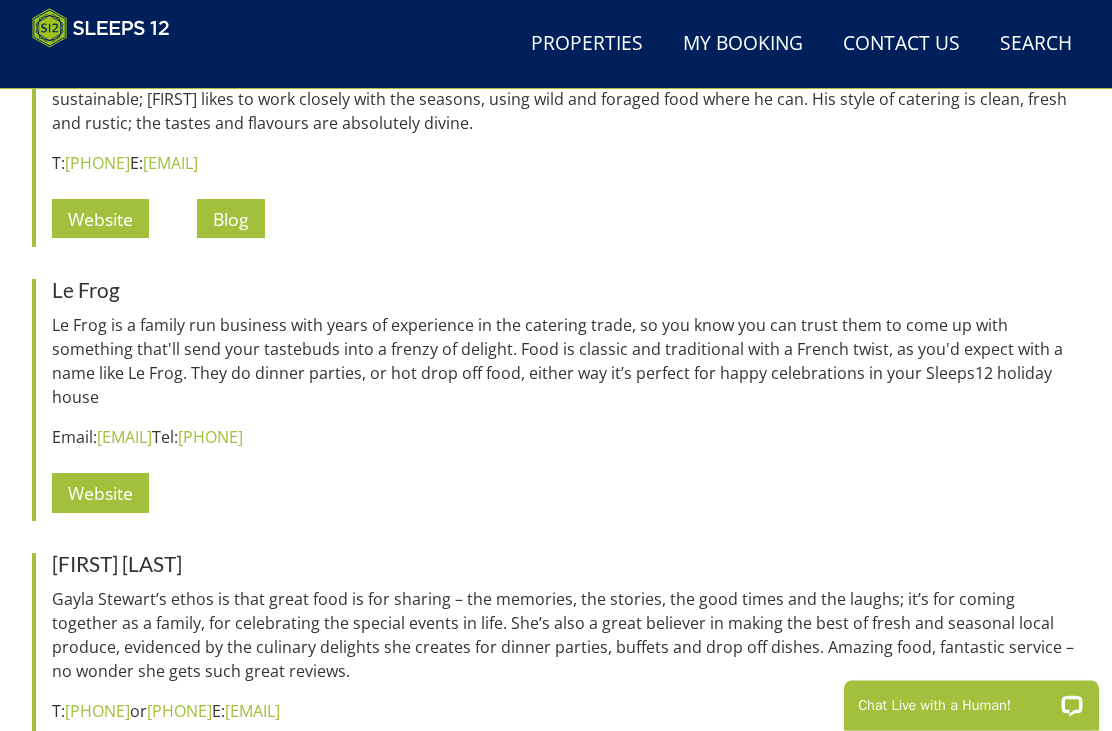 scroll, scrollTop: 3000, scrollLeft: 0, axis: vertical 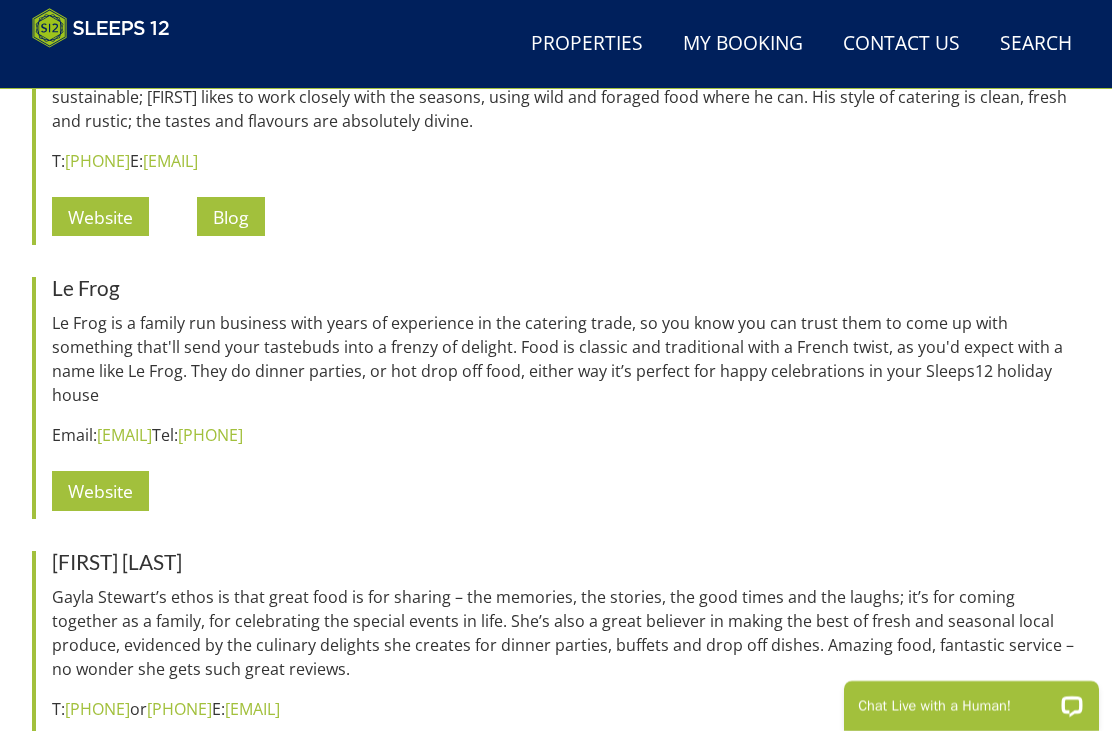 click on "Website" at bounding box center [100, 490] 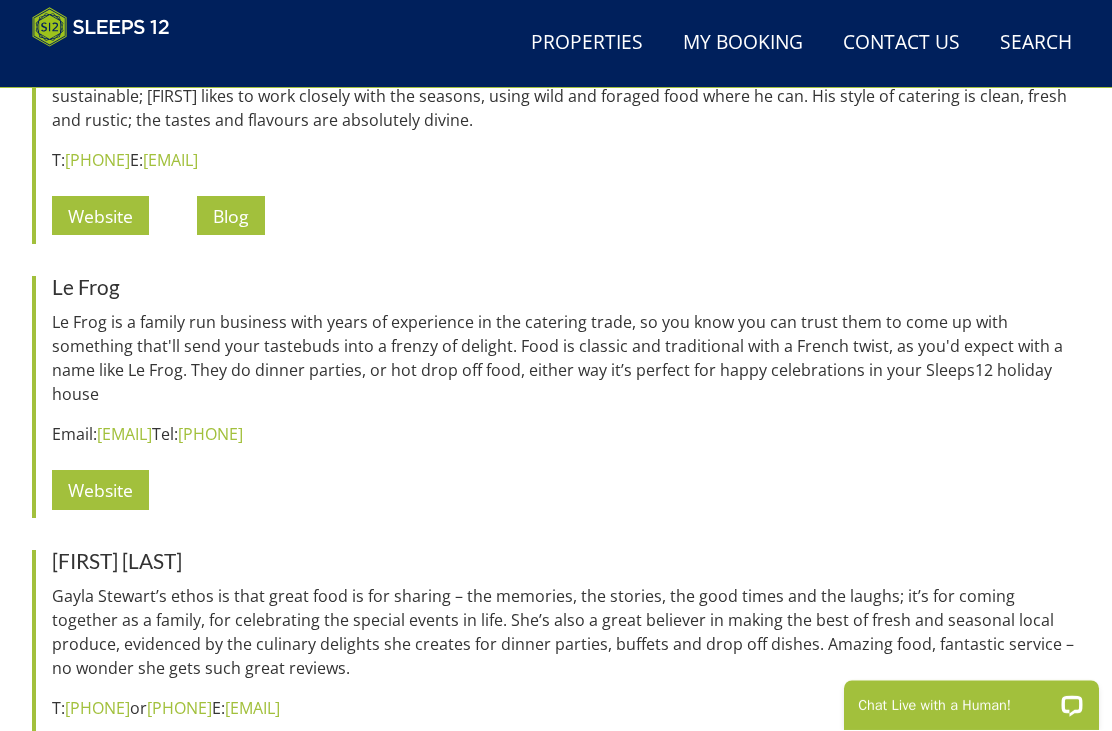 scroll, scrollTop: 3064, scrollLeft: 0, axis: vertical 